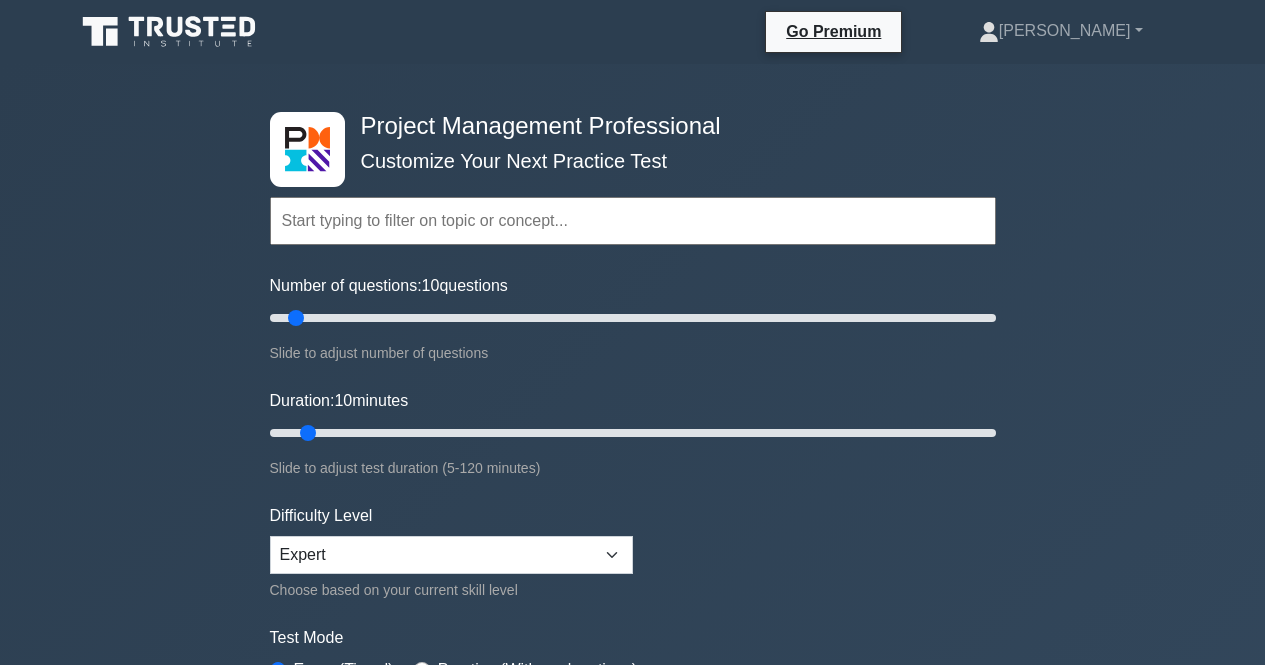 scroll, scrollTop: 0, scrollLeft: 0, axis: both 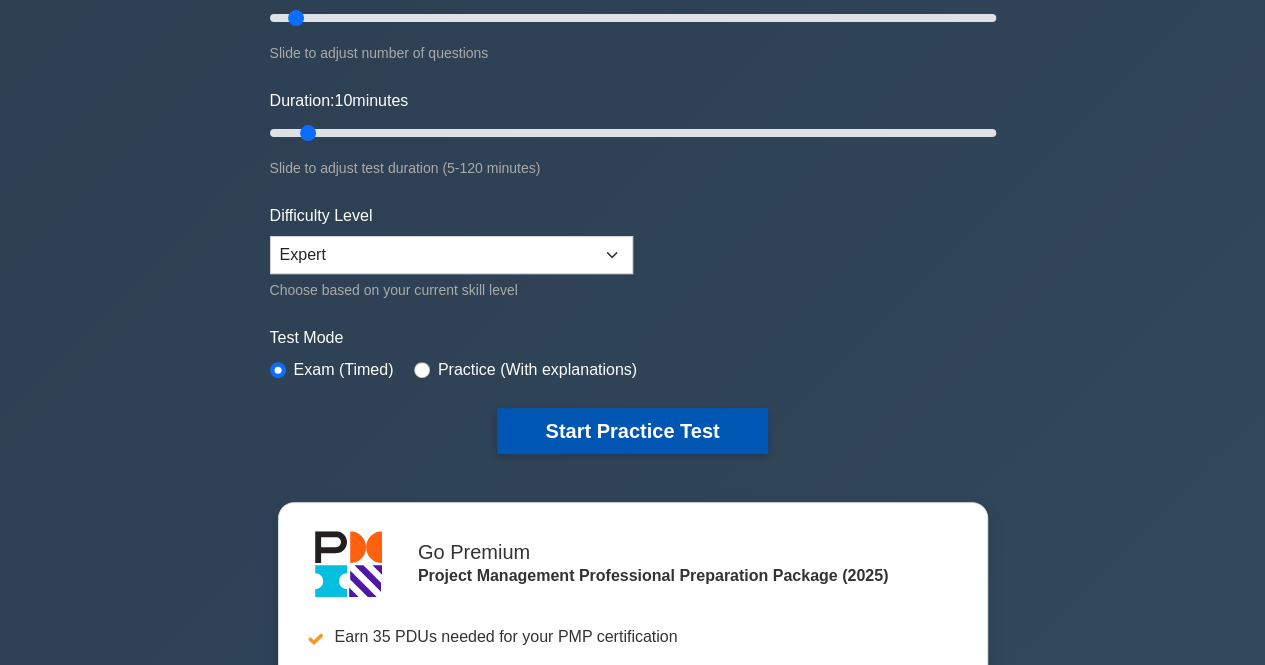 click on "Start Practice Test" at bounding box center [632, 431] 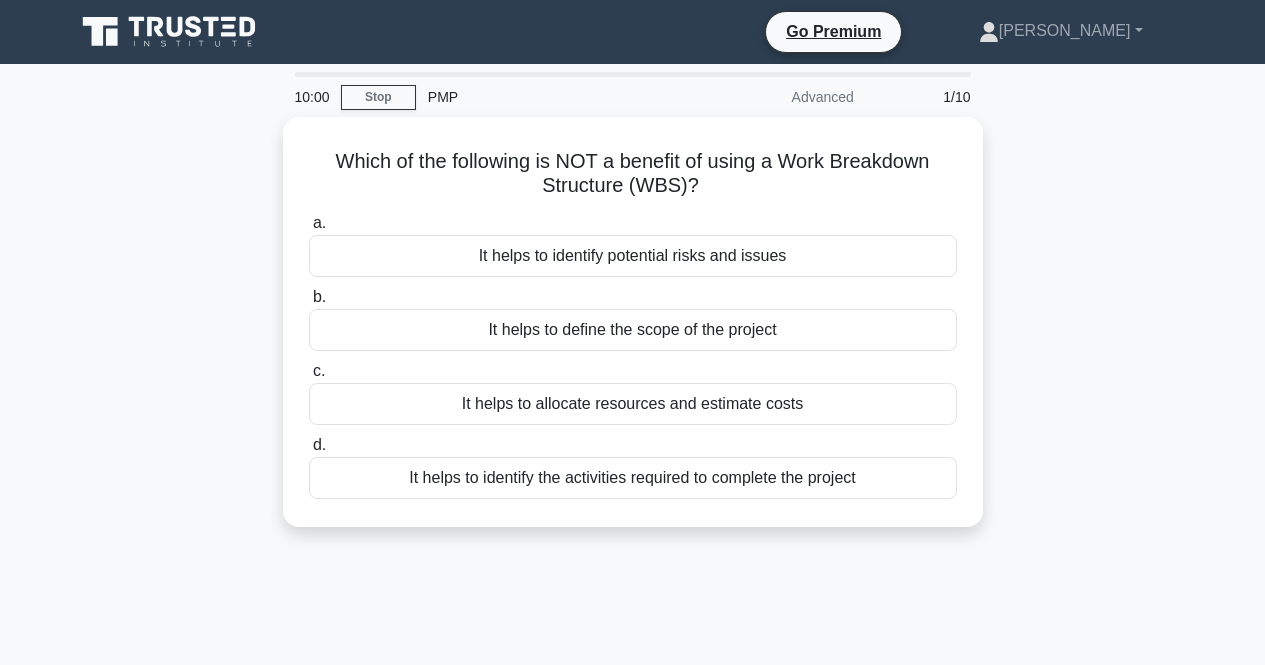 scroll, scrollTop: 0, scrollLeft: 0, axis: both 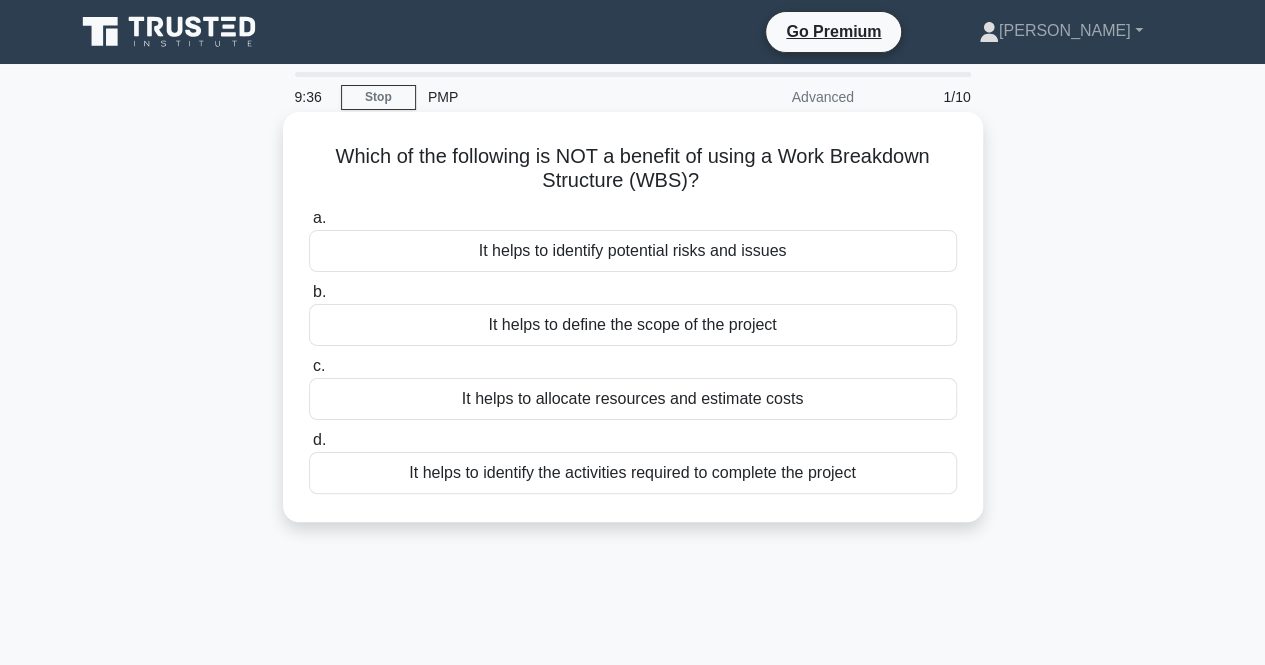 click on "It helps to identify potential risks and issues" at bounding box center [633, 251] 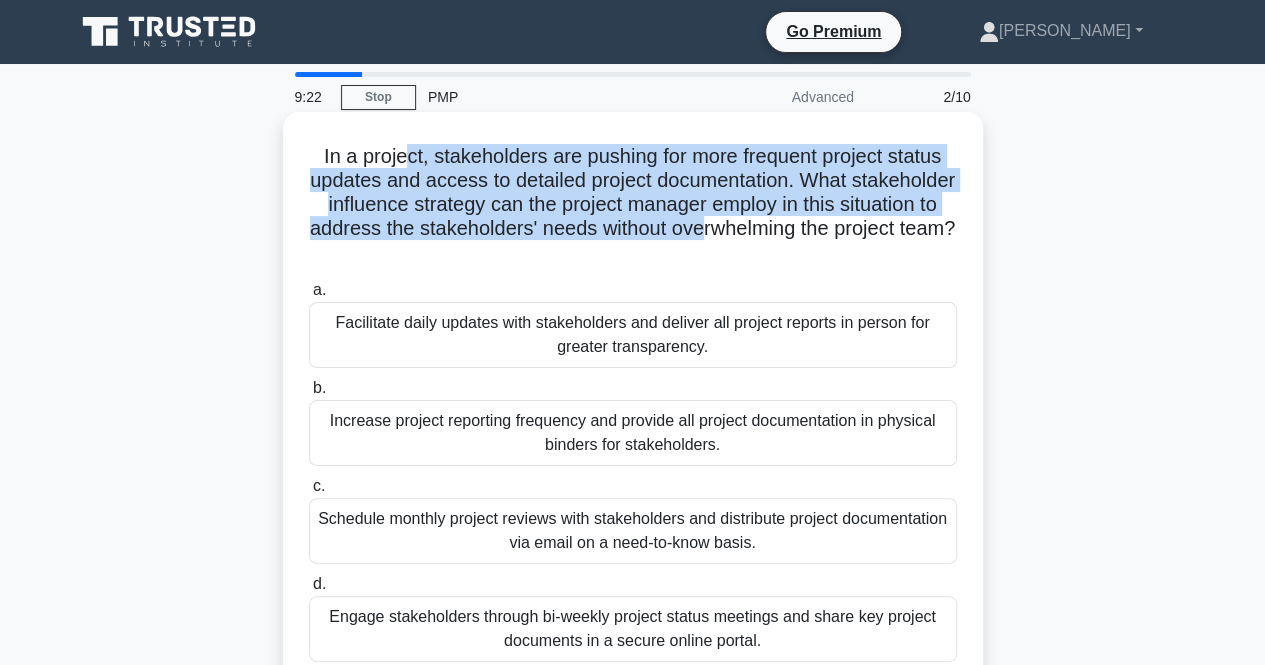 drag, startPoint x: 397, startPoint y: 155, endPoint x: 821, endPoint y: 219, distance: 428.80298 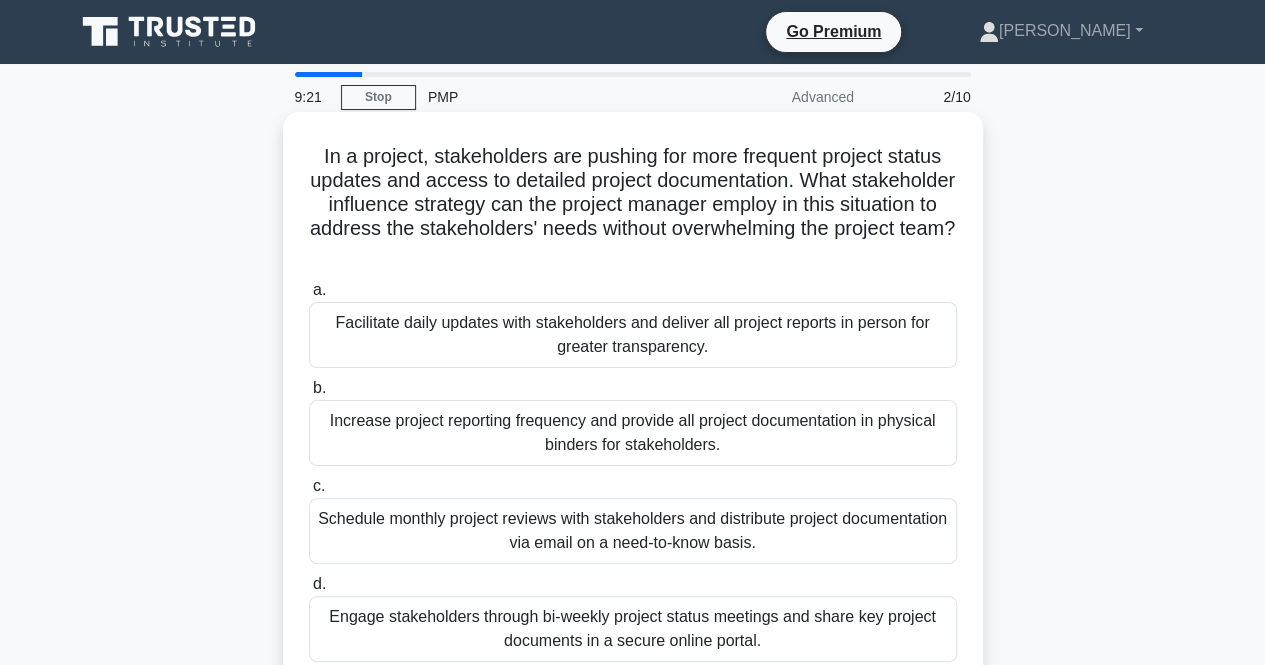 click on "In a project, stakeholders are pushing for more frequent project status updates and access to detailed project documentation. What stakeholder influence strategy can the project manager employ in this situation to address the stakeholders' needs without overwhelming the project team?
.spinner_0XTQ{transform-origin:center;animation:spinner_y6GP .75s linear infinite}@keyframes spinner_y6GP{100%{transform:rotate(360deg)}}" at bounding box center [633, 205] 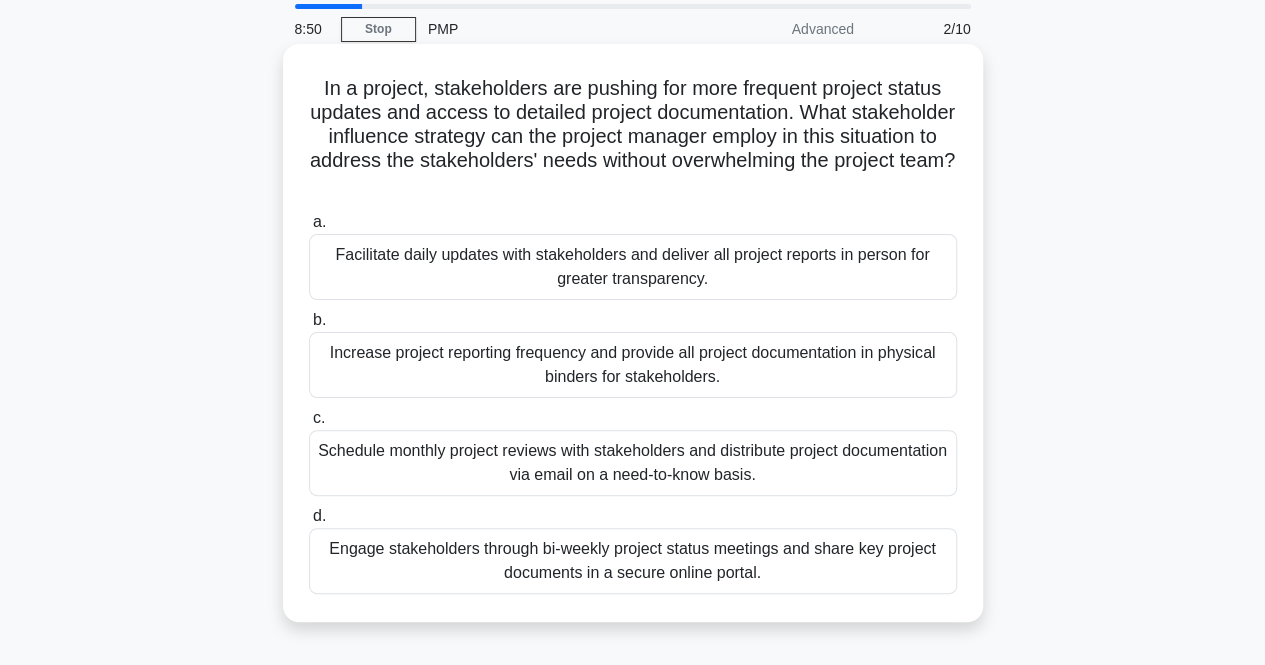 scroll, scrollTop: 100, scrollLeft: 0, axis: vertical 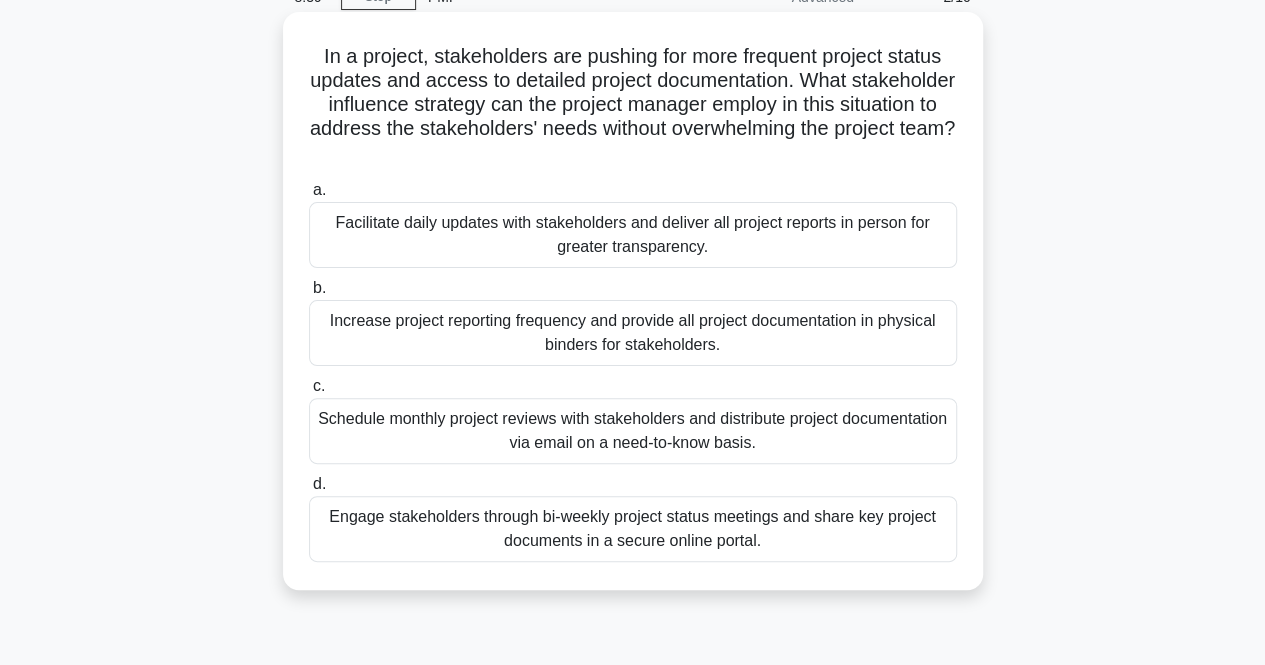 click on "Engage stakeholders through bi-weekly project status meetings and share key project documents in a secure online portal." at bounding box center [633, 529] 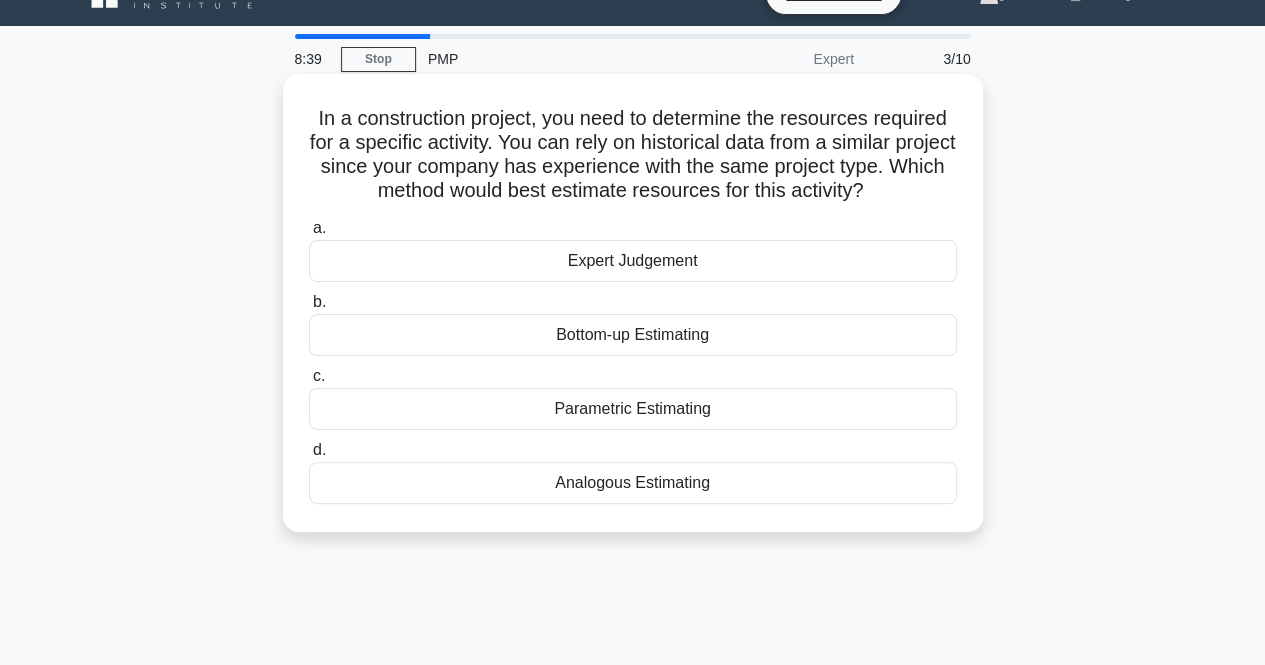 scroll, scrollTop: 0, scrollLeft: 0, axis: both 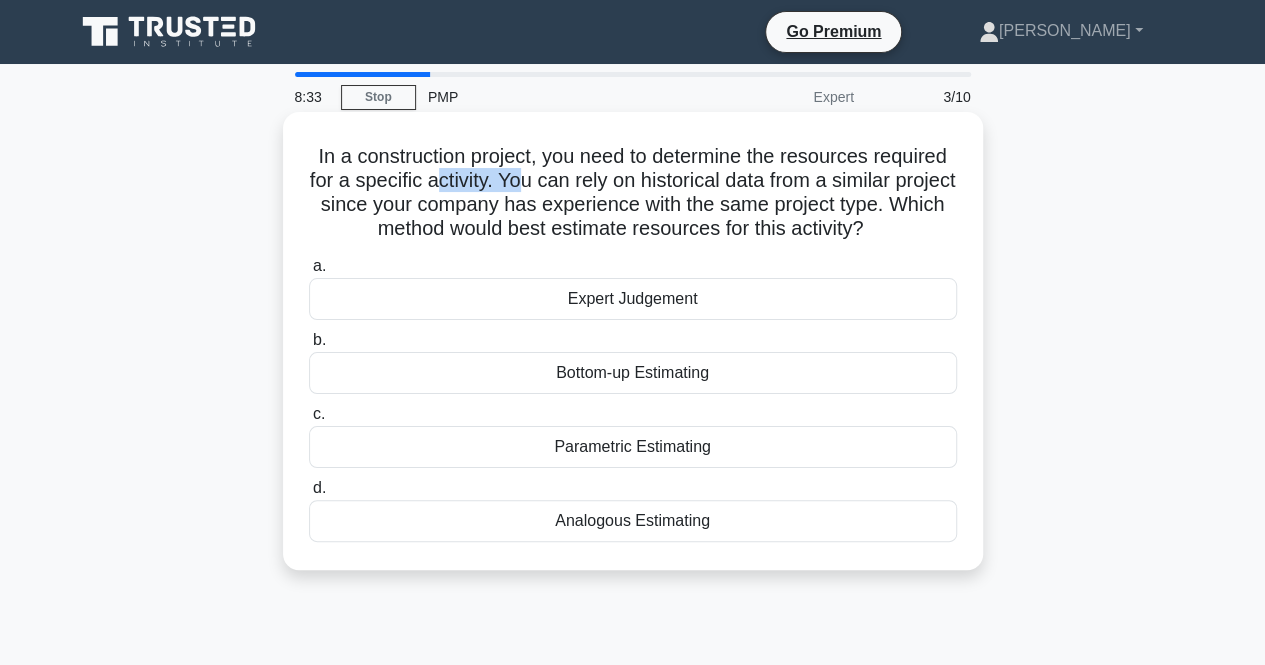 drag, startPoint x: 463, startPoint y: 177, endPoint x: 548, endPoint y: 182, distance: 85.146935 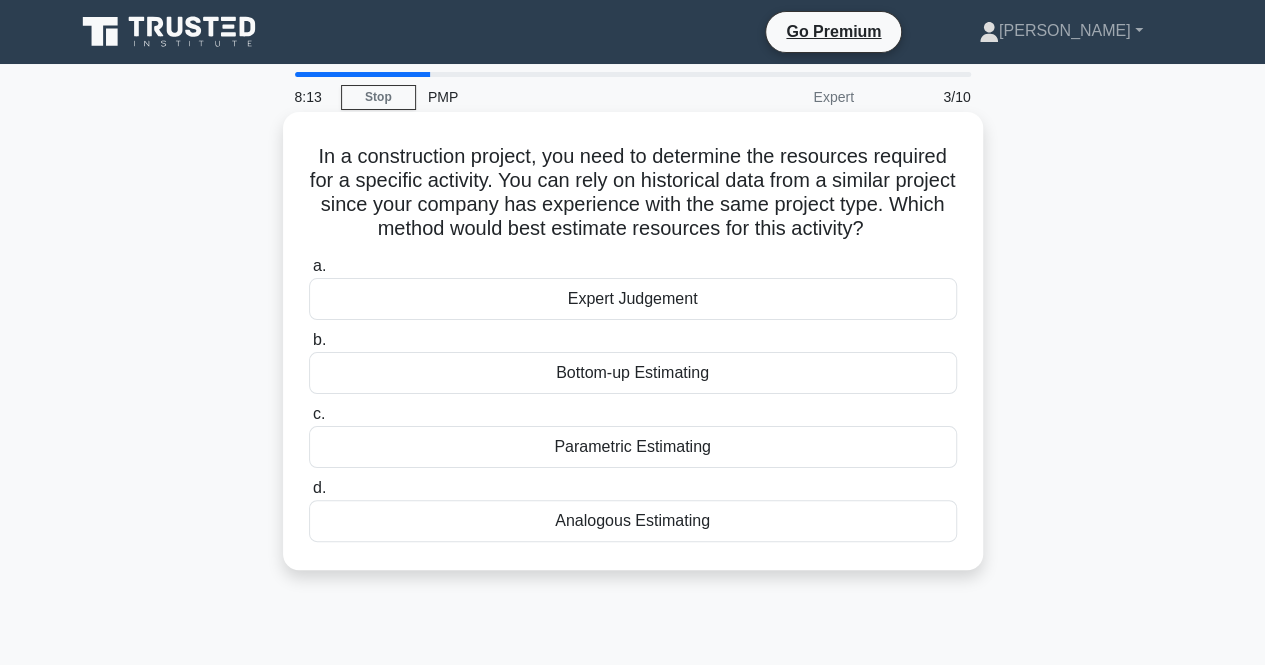 click on "In a construction project, you need to determine the resources required for a specific activity. You can rely on historical data from a similar project since your company has experience with the same project type. Which method would best estimate resources for this activity?
.spinner_0XTQ{transform-origin:center;animation:spinner_y6GP .75s linear infinite}@keyframes spinner_y6GP{100%{transform:rotate(360deg)}}" at bounding box center (633, 193) 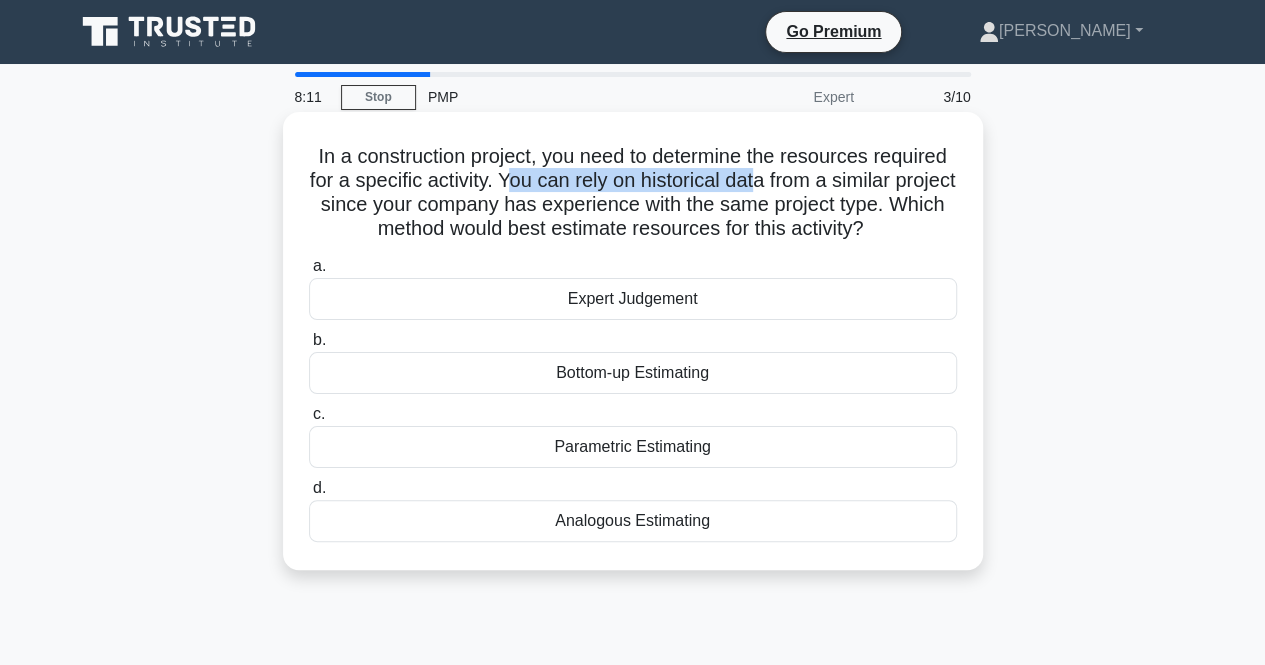 drag, startPoint x: 535, startPoint y: 186, endPoint x: 802, endPoint y: 171, distance: 267.42102 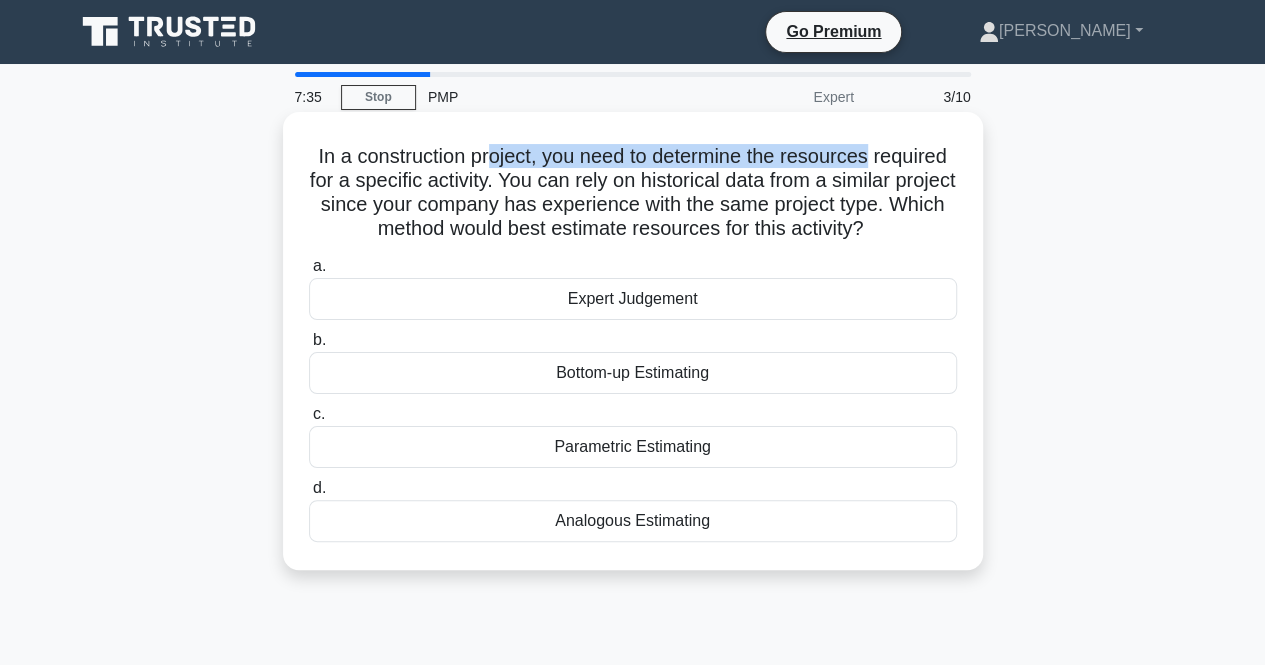 drag, startPoint x: 487, startPoint y: 161, endPoint x: 874, endPoint y: 163, distance: 387.00516 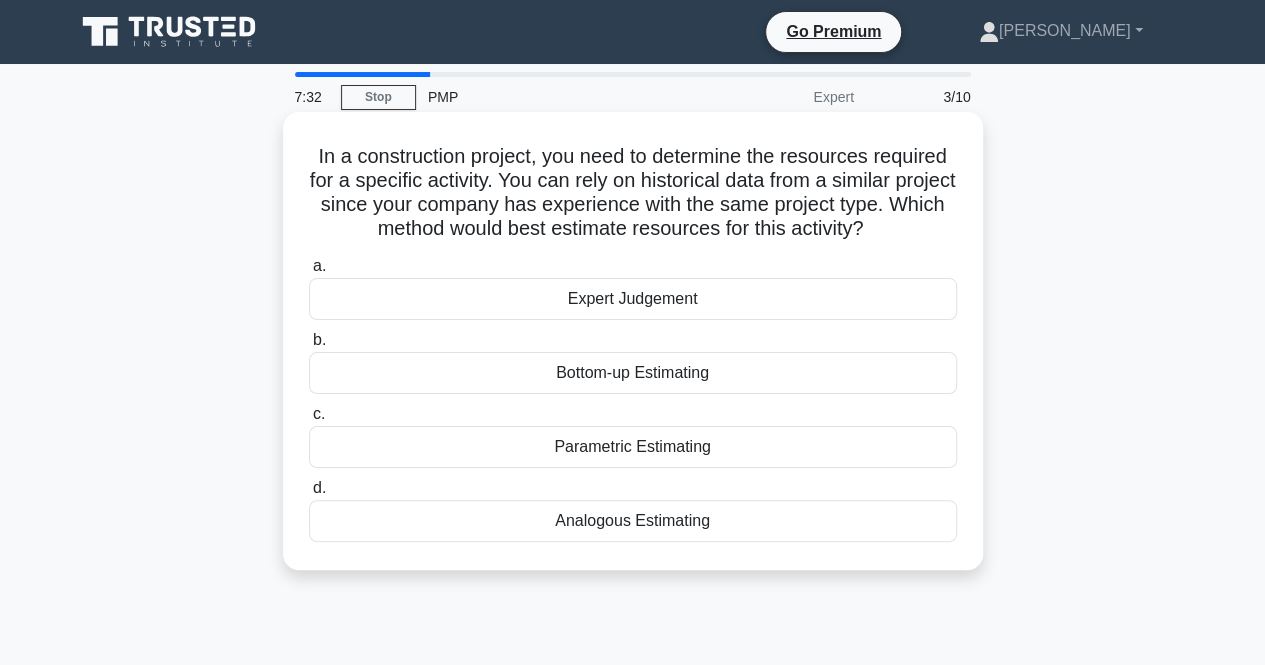 click on "In a construction project, you need to determine the resources required for a specific activity. You can rely on historical data from a similar project since your company has experience with the same project type. Which method would best estimate resources for this activity?
.spinner_0XTQ{transform-origin:center;animation:spinner_y6GP .75s linear infinite}@keyframes spinner_y6GP{100%{transform:rotate(360deg)}}" at bounding box center [633, 193] 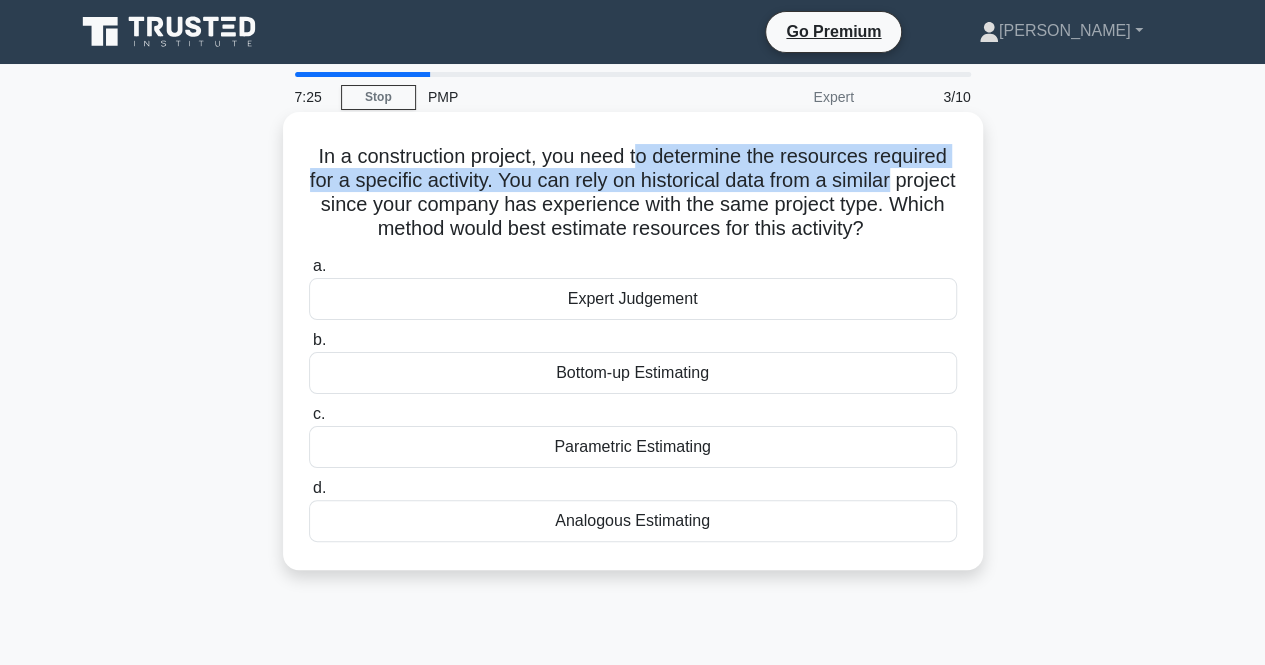 drag, startPoint x: 639, startPoint y: 162, endPoint x: 957, endPoint y: 174, distance: 318.22635 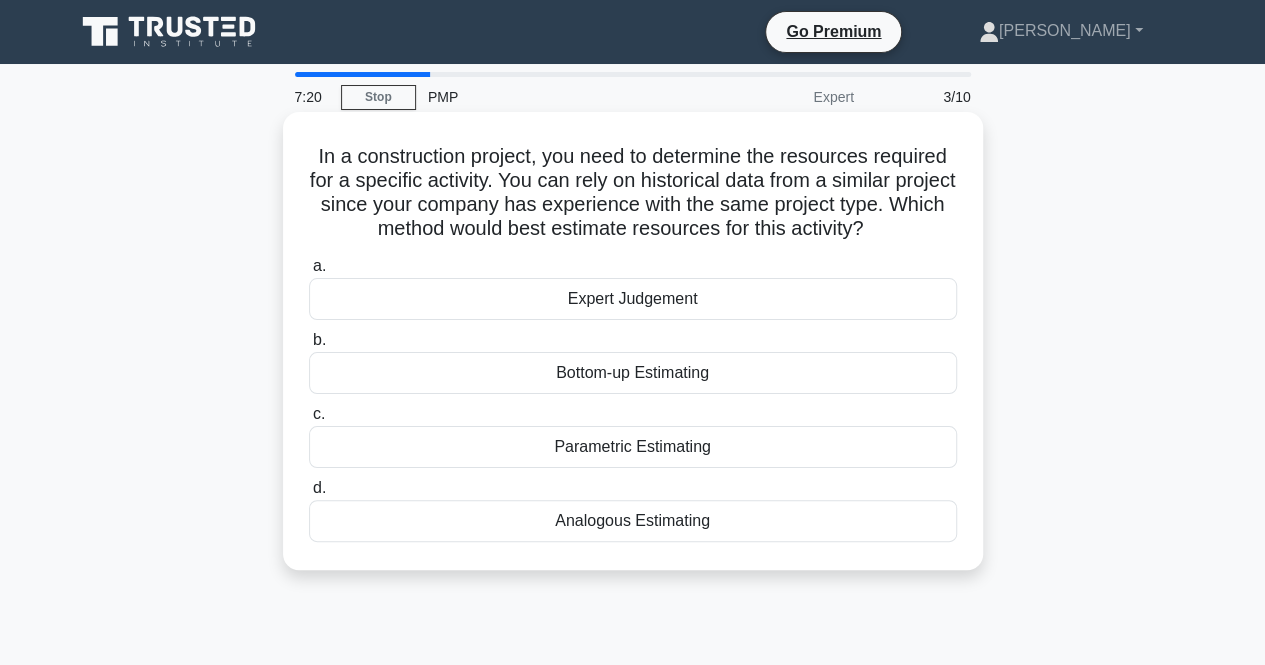 click on "In a construction project, you need to determine the resources required for a specific activity. You can rely on historical data from a similar project since your company has experience with the same project type. Which method would best estimate resources for this activity?
.spinner_0XTQ{transform-origin:center;animation:spinner_y6GP .75s linear infinite}@keyframes spinner_y6GP{100%{transform:rotate(360deg)}}" at bounding box center [633, 193] 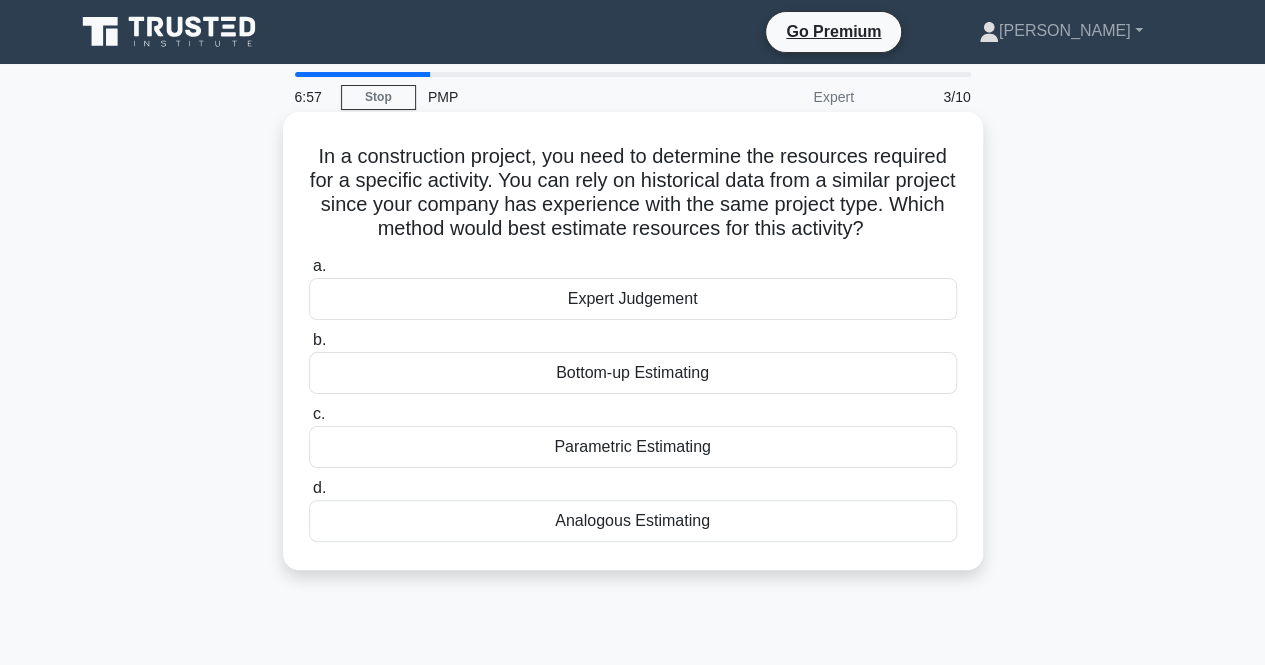 drag, startPoint x: 534, startPoint y: 179, endPoint x: 940, endPoint y: 229, distance: 409.06723 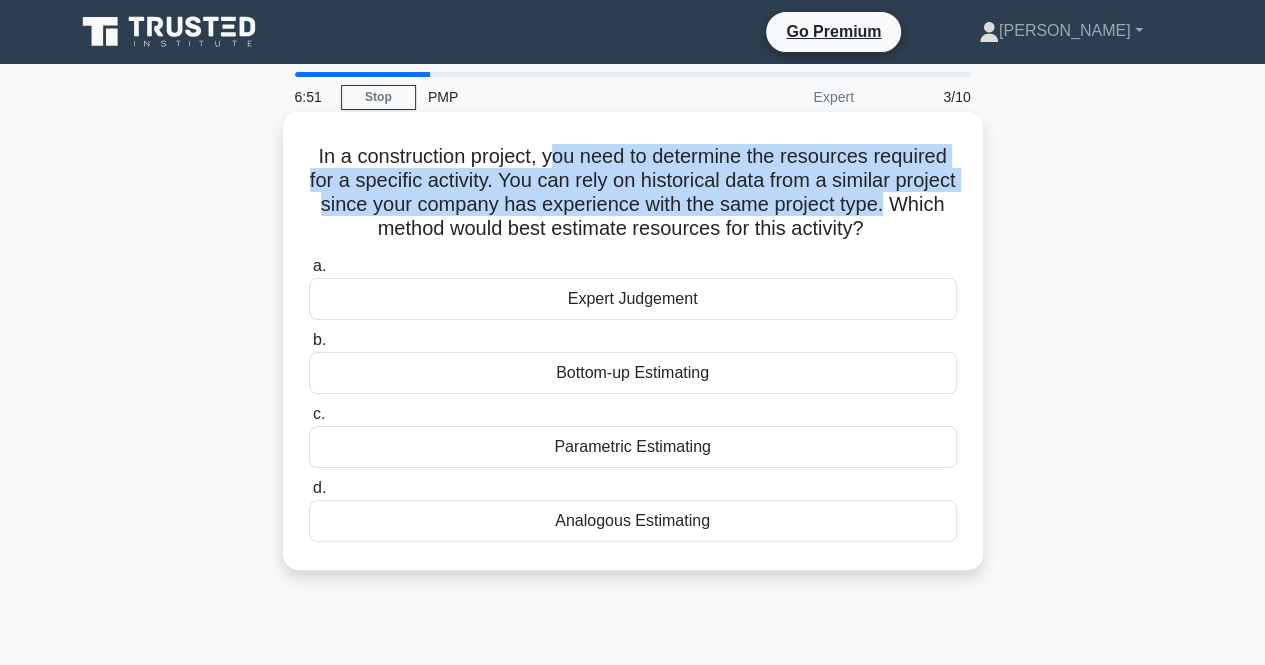 drag, startPoint x: 546, startPoint y: 153, endPoint x: 961, endPoint y: 199, distance: 417.54163 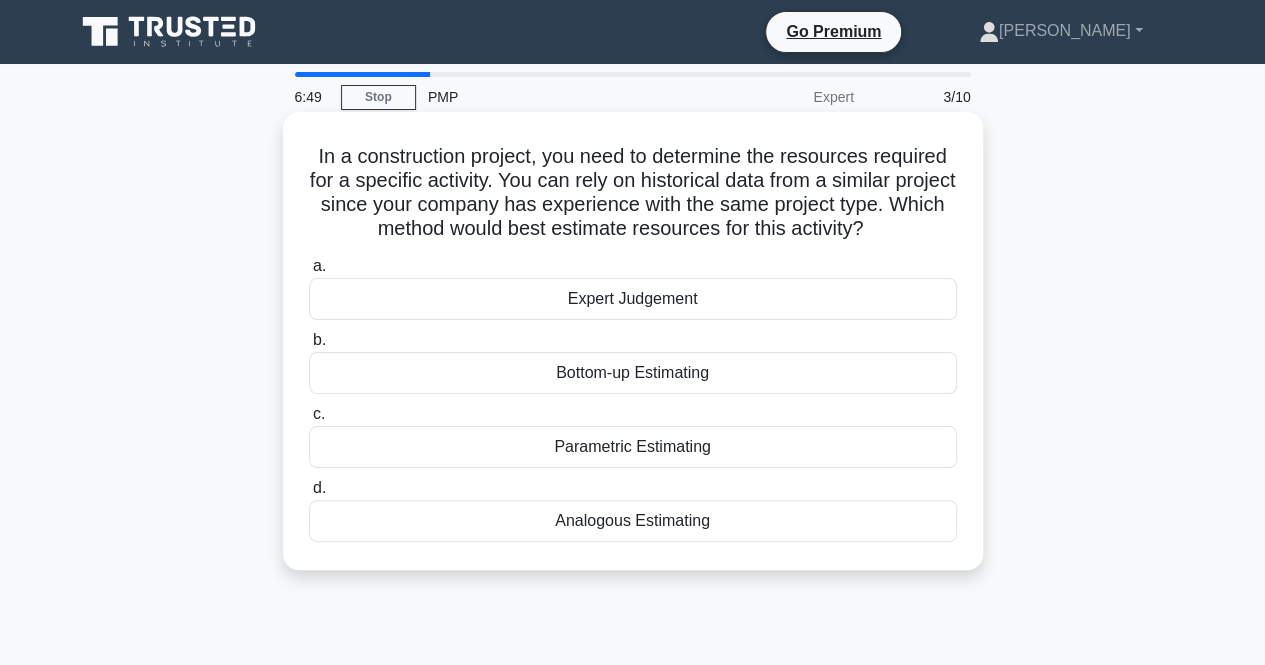 click on "In a construction project, you need to determine the resources required for a specific activity. You can rely on historical data from a similar project since your company has experience with the same project type. Which method would best estimate resources for this activity?
.spinner_0XTQ{transform-origin:center;animation:spinner_y6GP .75s linear infinite}@keyframes spinner_y6GP{100%{transform:rotate(360deg)}}" at bounding box center [633, 193] 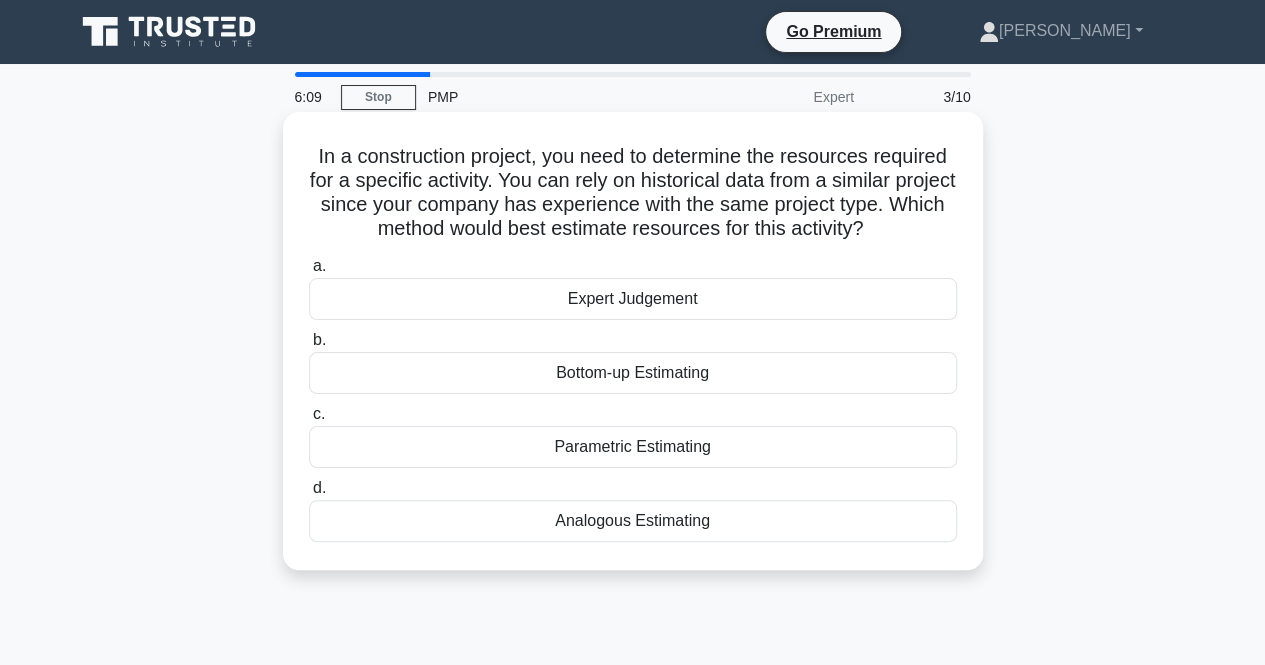click on "Analogous Estimating" at bounding box center (633, 521) 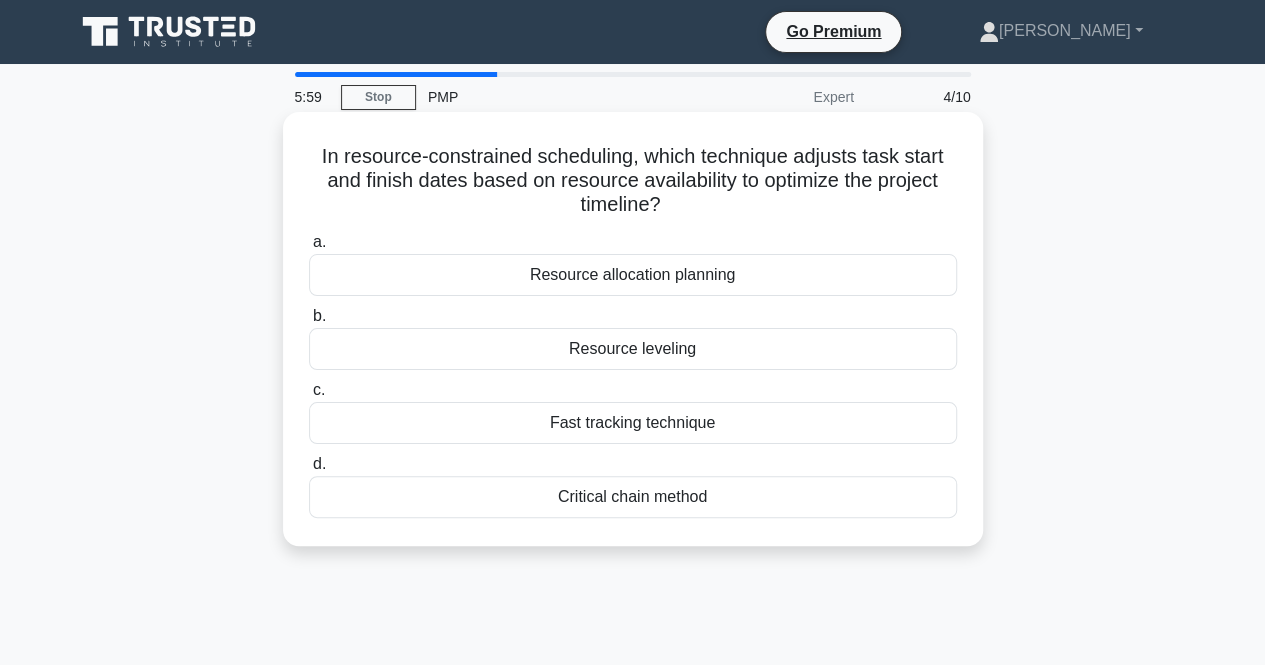 drag, startPoint x: 438, startPoint y: 151, endPoint x: 956, endPoint y: 199, distance: 520.2192 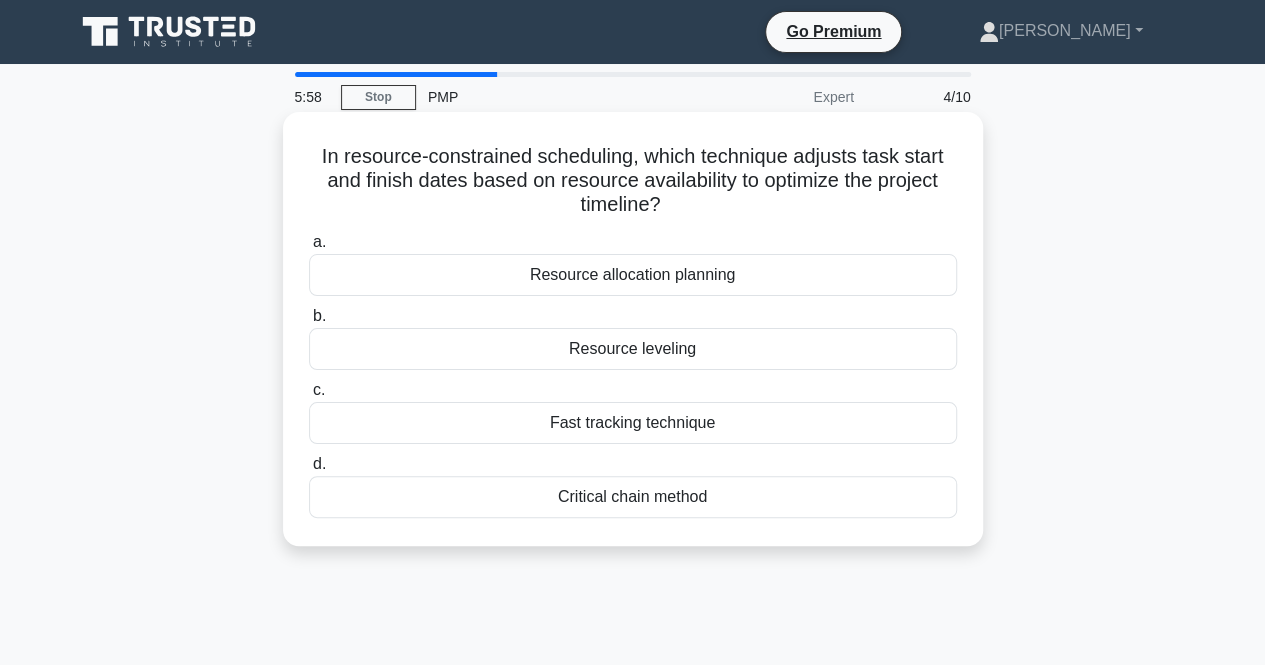 click on "In resource-constrained scheduling, which technique adjusts task start and finish dates based on resource availability to optimize the project timeline?
.spinner_0XTQ{transform-origin:center;animation:spinner_y6GP .75s linear infinite}@keyframes spinner_y6GP{100%{transform:rotate(360deg)}}" at bounding box center (633, 181) 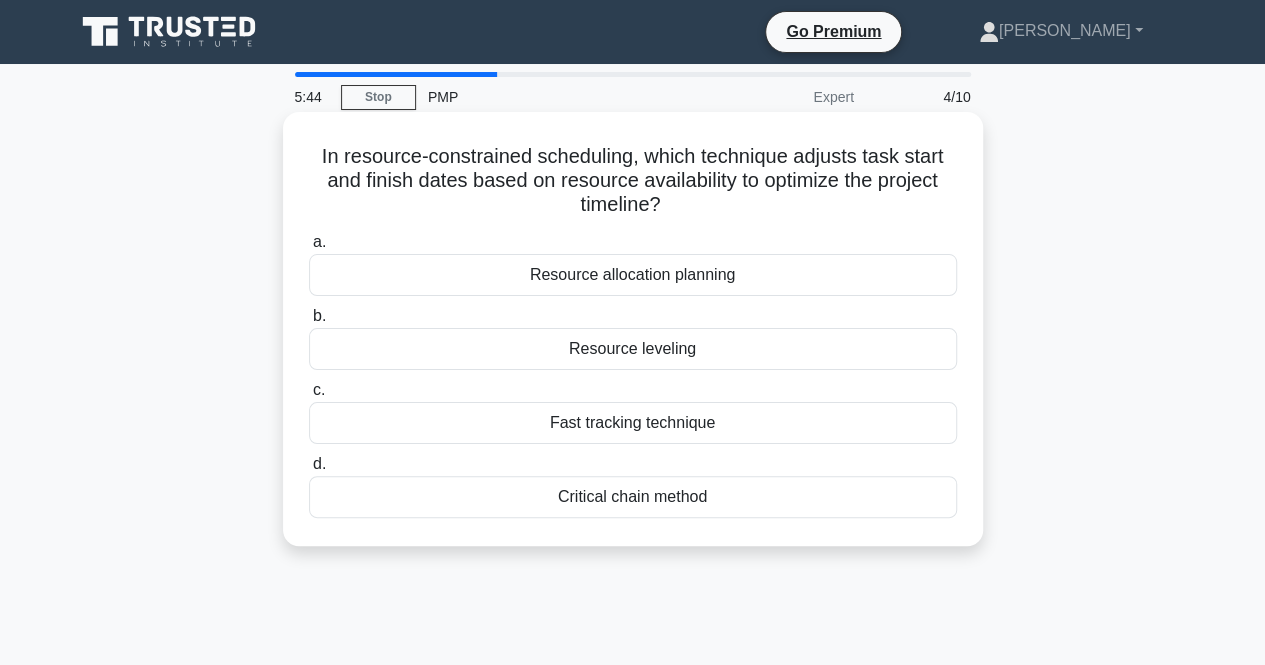 drag, startPoint x: 408, startPoint y: 157, endPoint x: 975, endPoint y: 196, distance: 568.33966 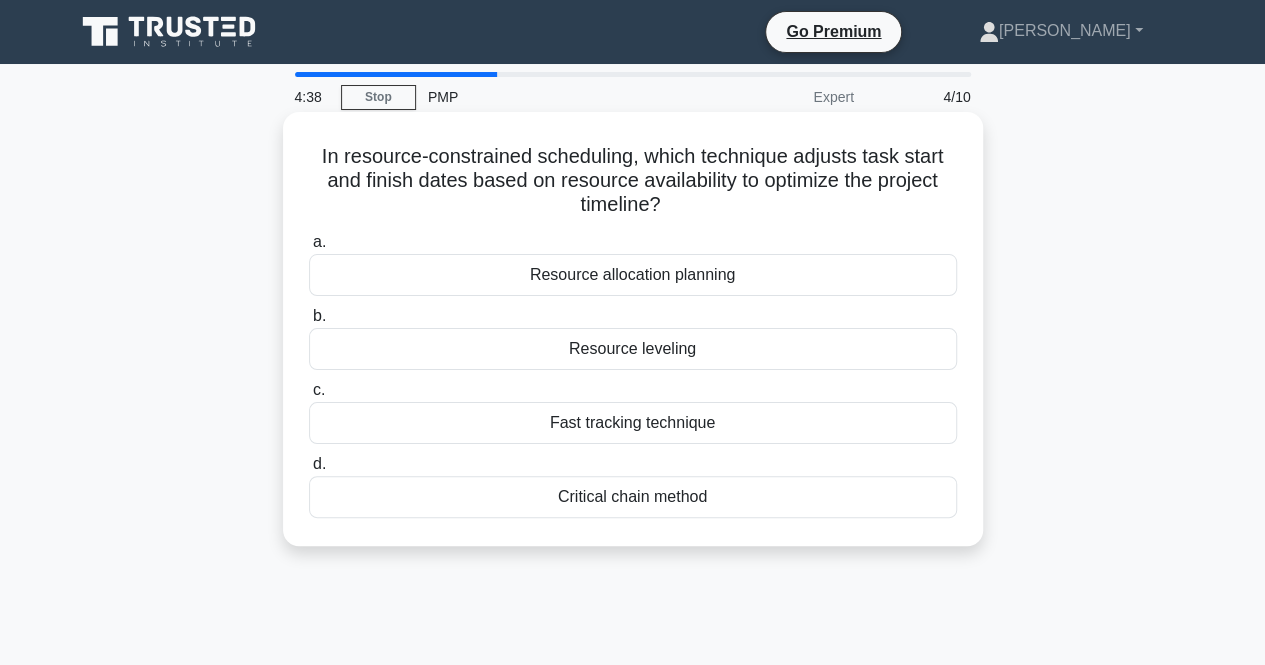 click on "Resource leveling" at bounding box center [633, 349] 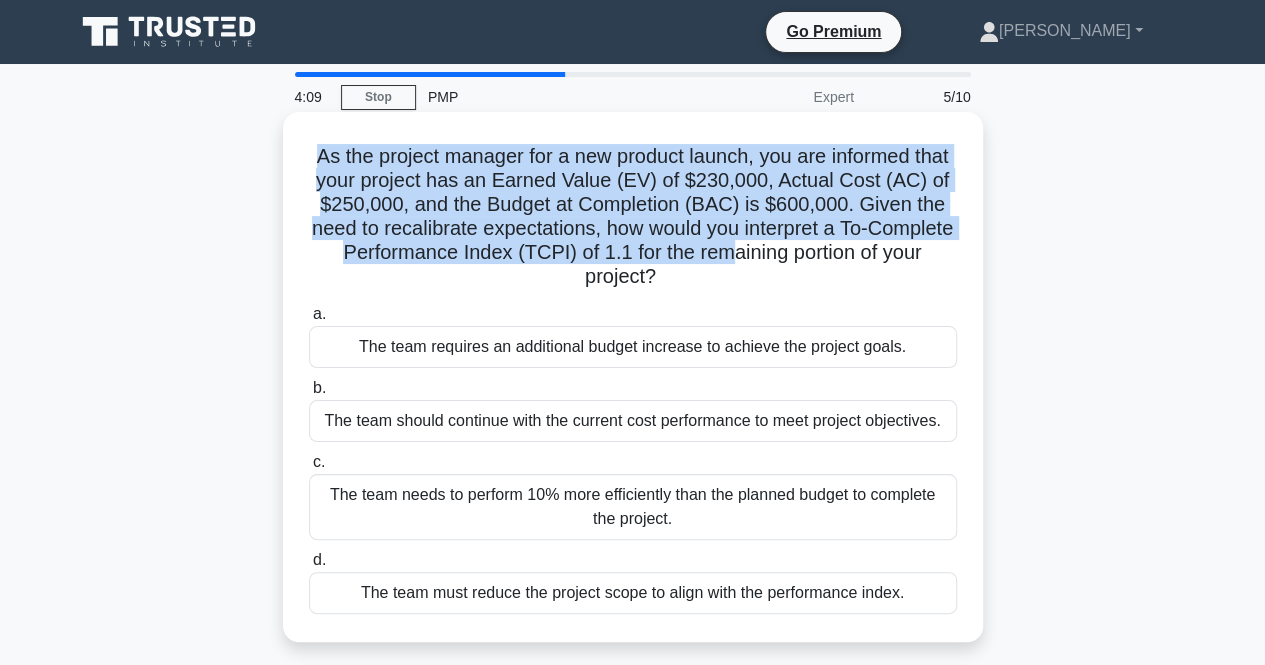 drag, startPoint x: 326, startPoint y: 159, endPoint x: 796, endPoint y: 256, distance: 479.9052 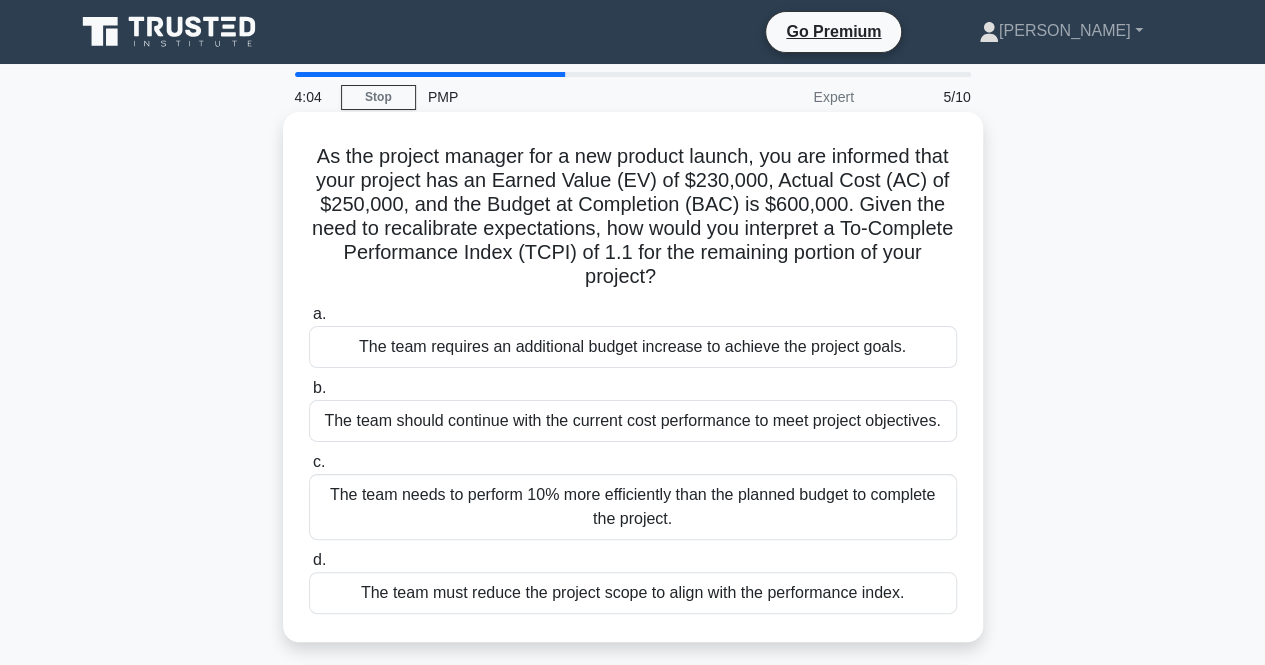 click on "As the project manager for a new product launch, you are informed that your project has an Earned Value (EV) of $230,000, Actual Cost (AC) of $250,000, and the Budget at Completion (BAC) is $600,000. Given the need to recalibrate expectations, how would you interpret a To-Complete Performance Index (TCPI) of 1.1 for the remaining portion of your project?
.spinner_0XTQ{transform-origin:center;animation:spinner_y6GP .75s linear infinite}@keyframes spinner_y6GP{100%{transform:rotate(360deg)}}" at bounding box center [633, 217] 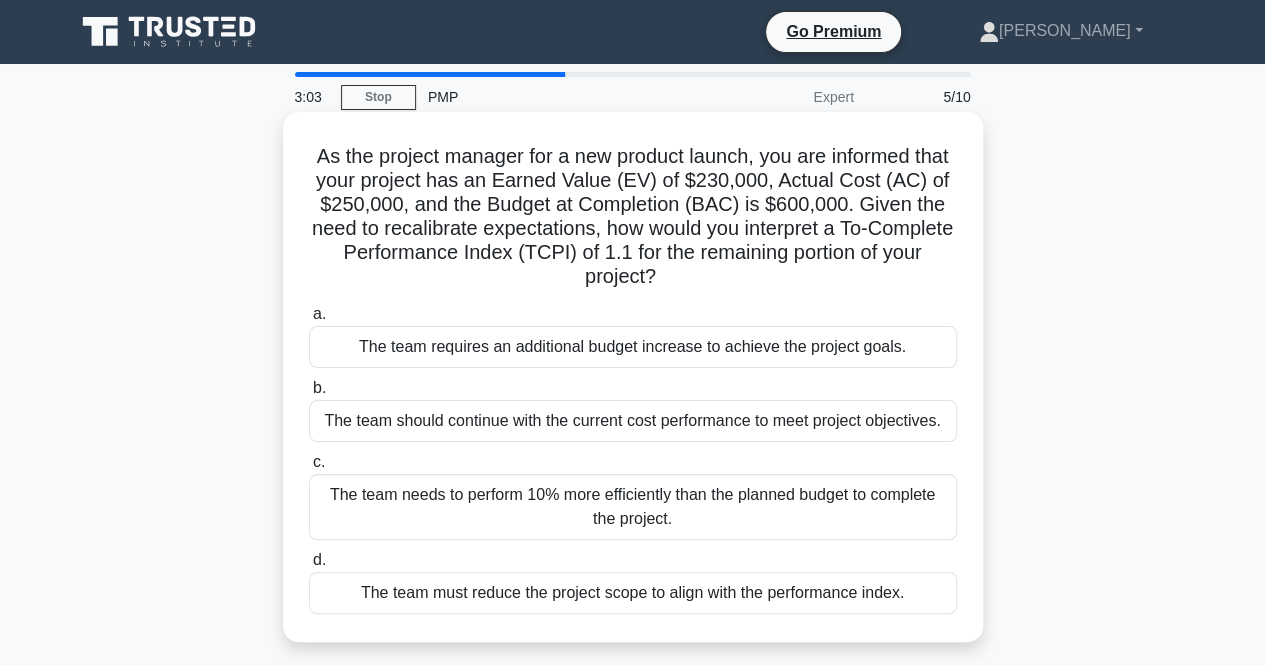 click on "The team needs to perform 10% more efficiently than the planned budget to complete the project." at bounding box center [633, 507] 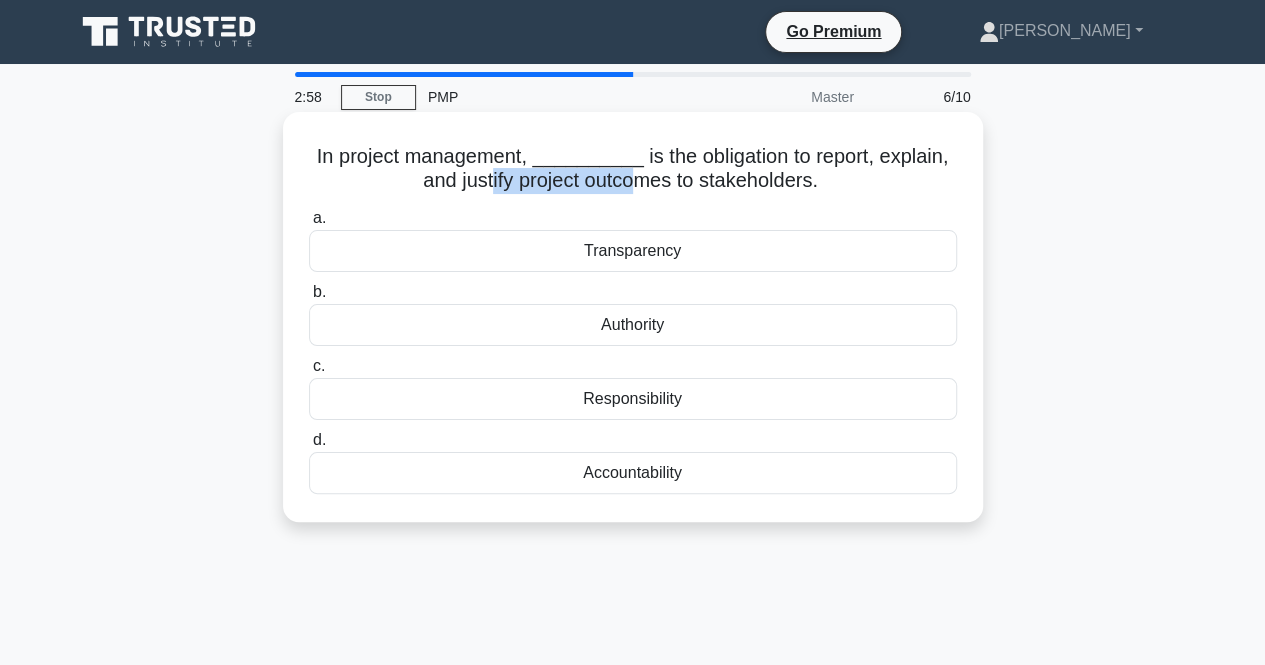 drag, startPoint x: 488, startPoint y: 186, endPoint x: 638, endPoint y: 179, distance: 150.16324 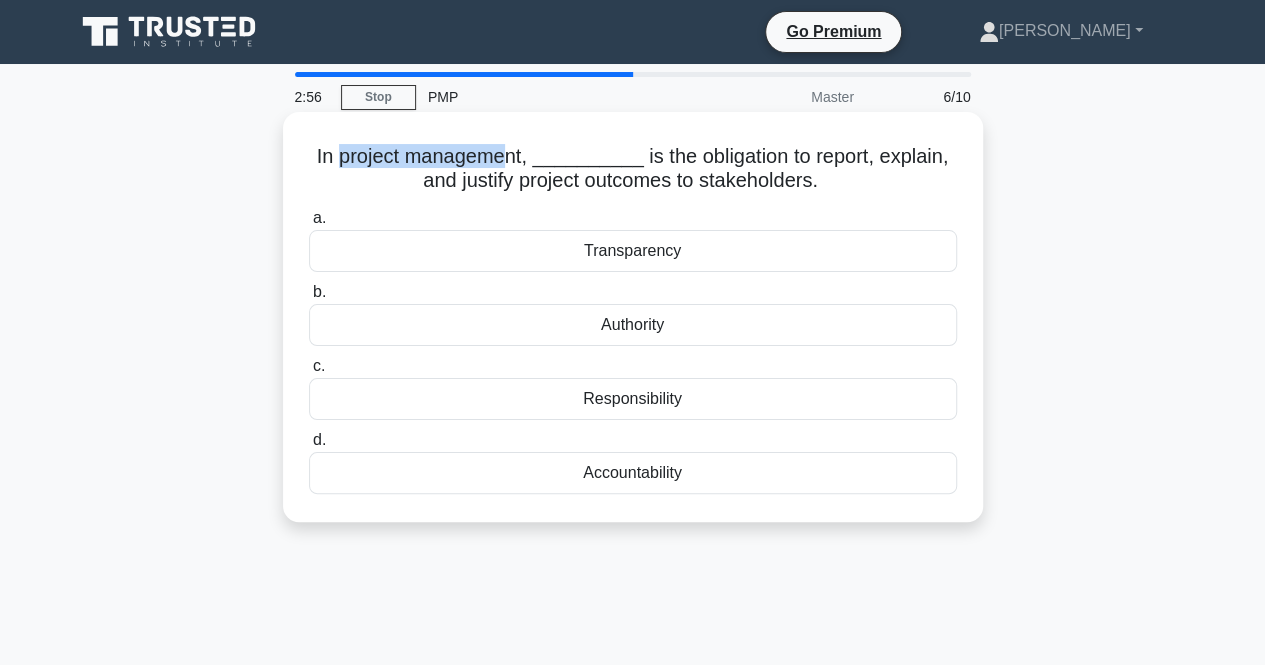 drag, startPoint x: 342, startPoint y: 158, endPoint x: 510, endPoint y: 154, distance: 168.0476 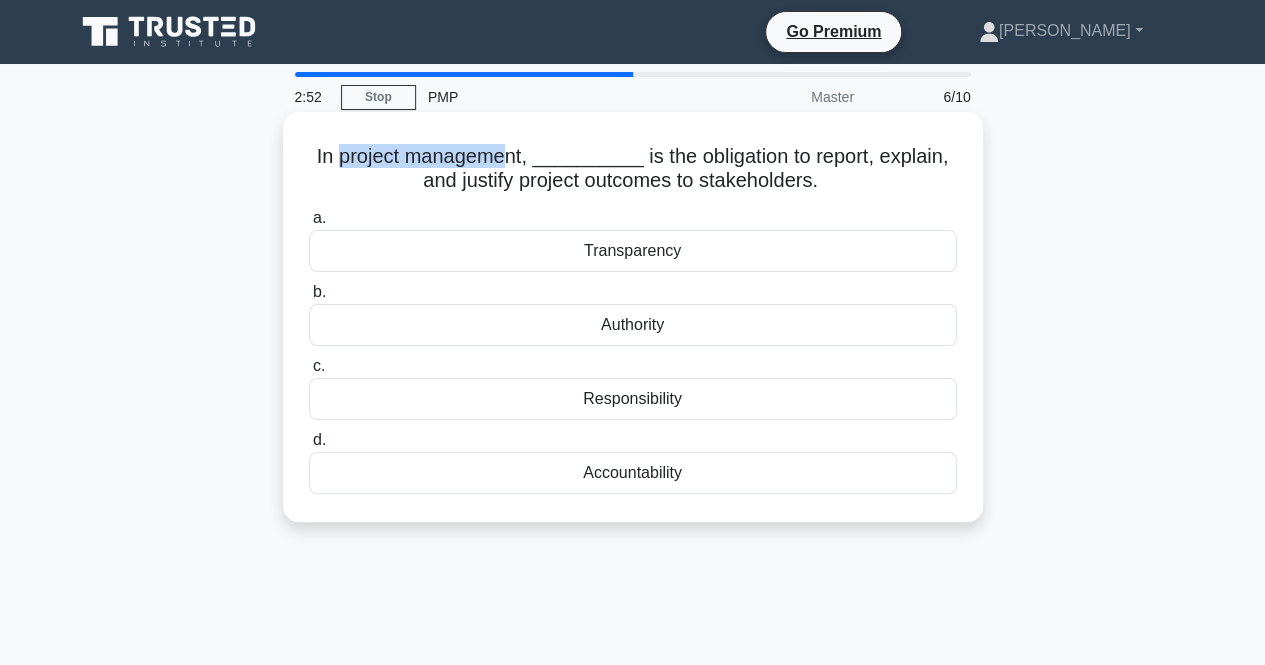 drag, startPoint x: 627, startPoint y: 154, endPoint x: 927, endPoint y: 171, distance: 300.4813 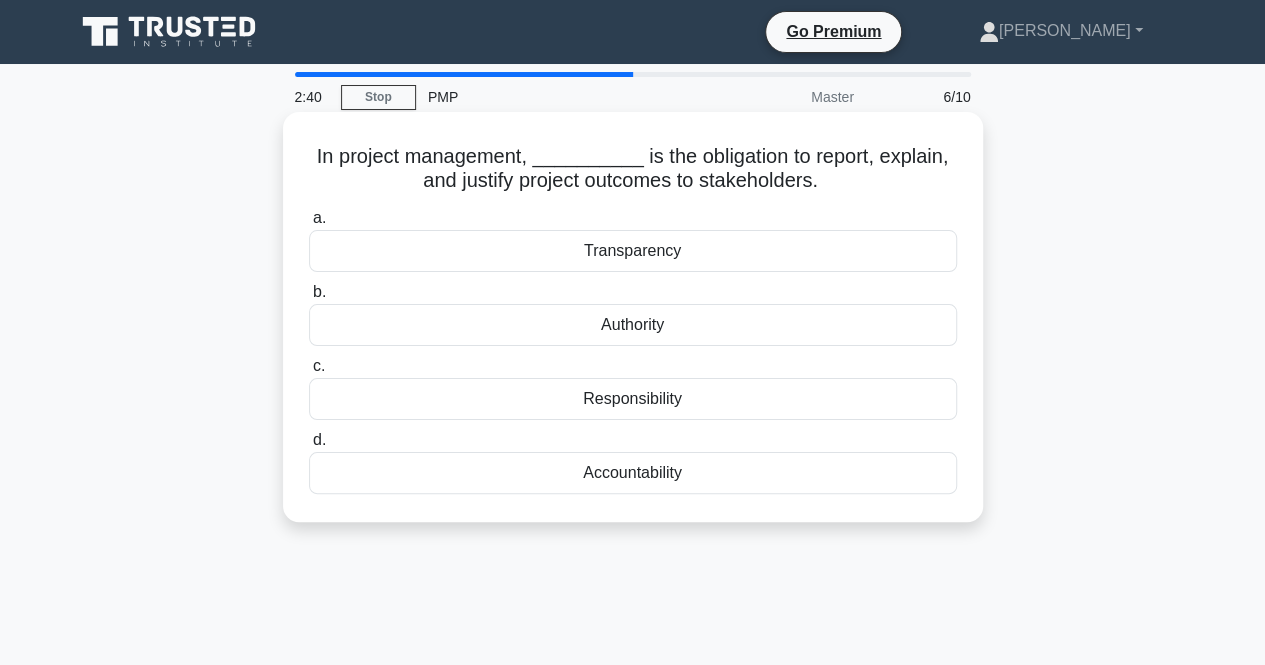 click on "a.
Transparency" at bounding box center (633, 239) 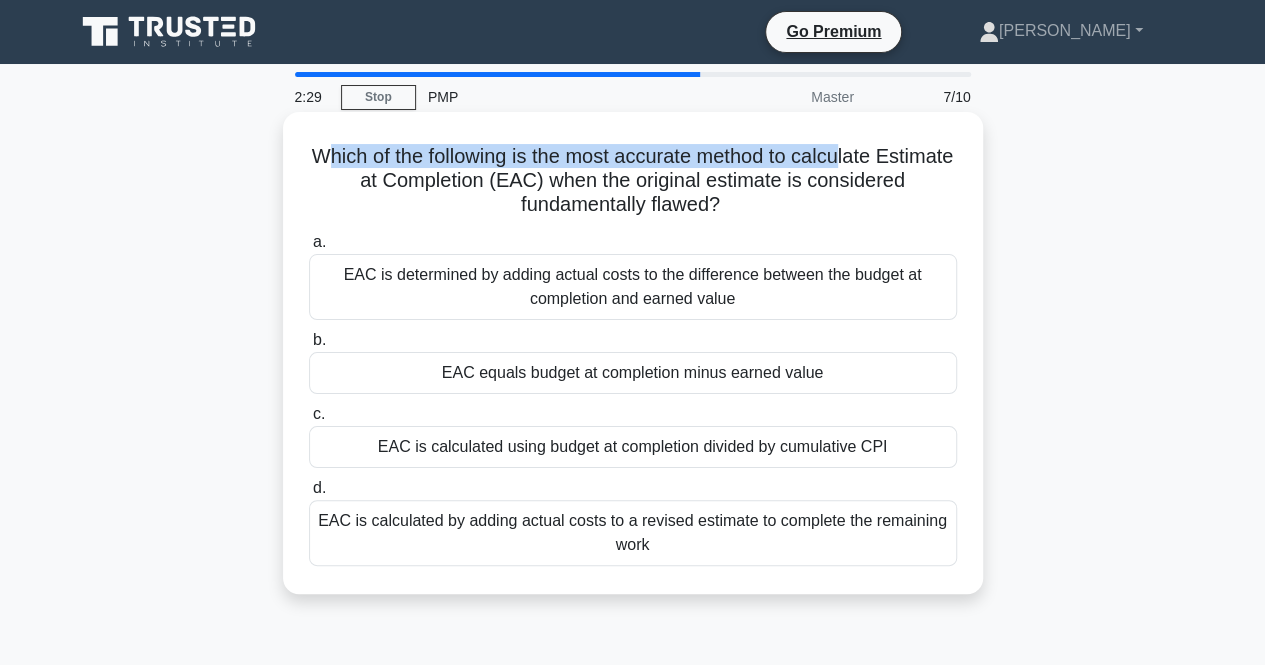 drag, startPoint x: 359, startPoint y: 153, endPoint x: 890, endPoint y: 169, distance: 531.241 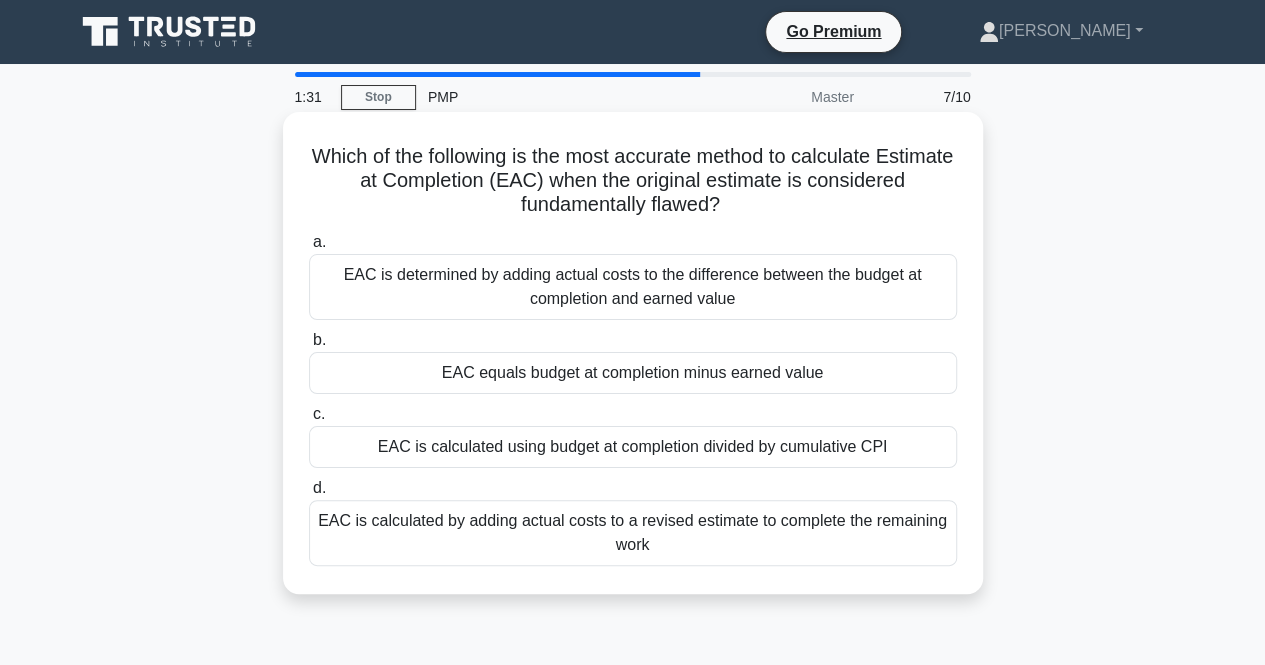 click on "EAC is calculated by adding actual costs to a revised estimate to complete the remaining work" at bounding box center [633, 533] 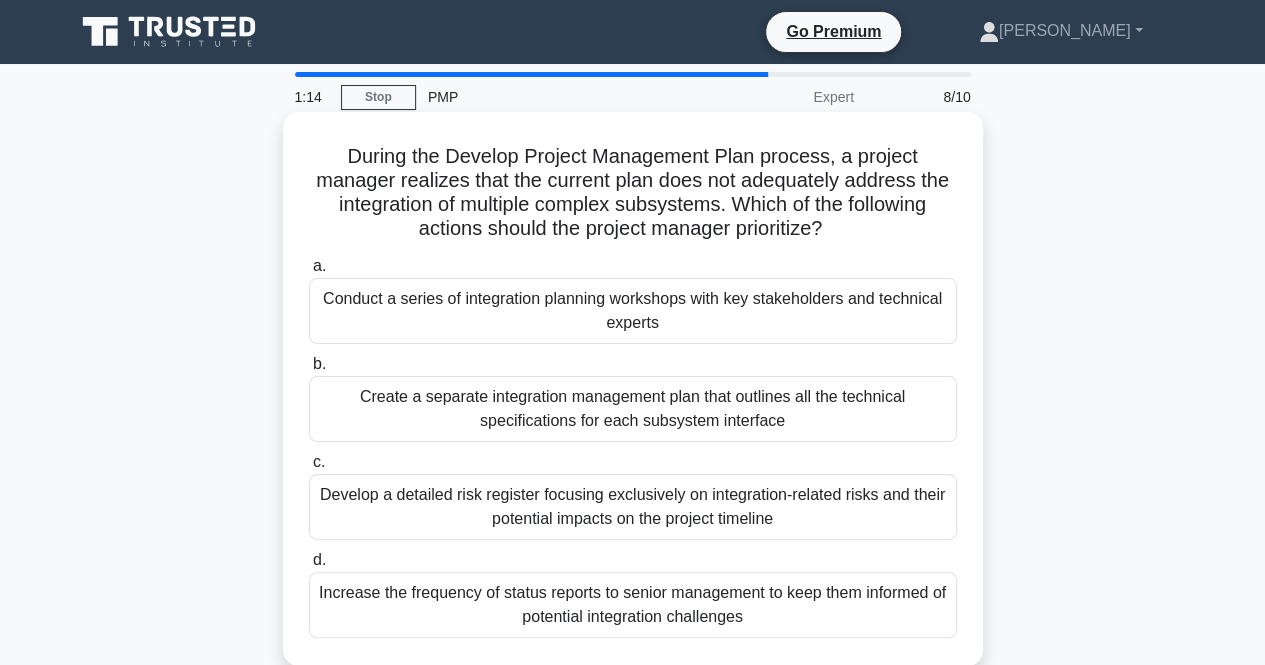 drag, startPoint x: 432, startPoint y: 155, endPoint x: 937, endPoint y: 221, distance: 509.29462 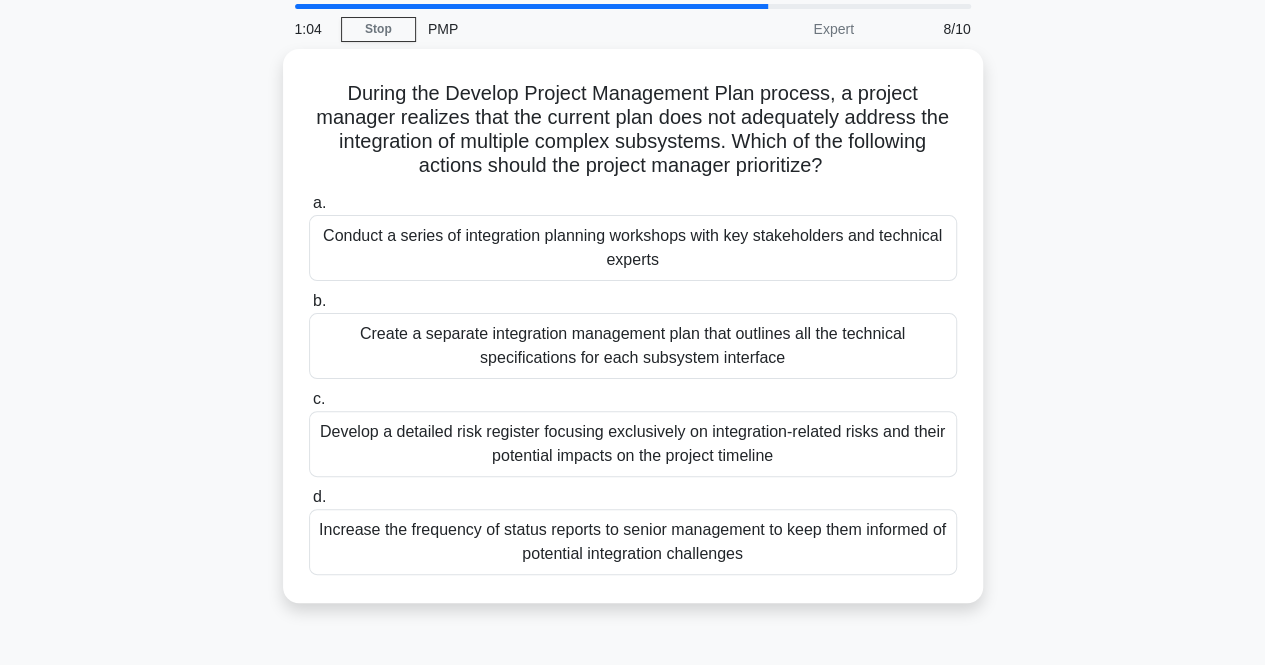scroll, scrollTop: 100, scrollLeft: 0, axis: vertical 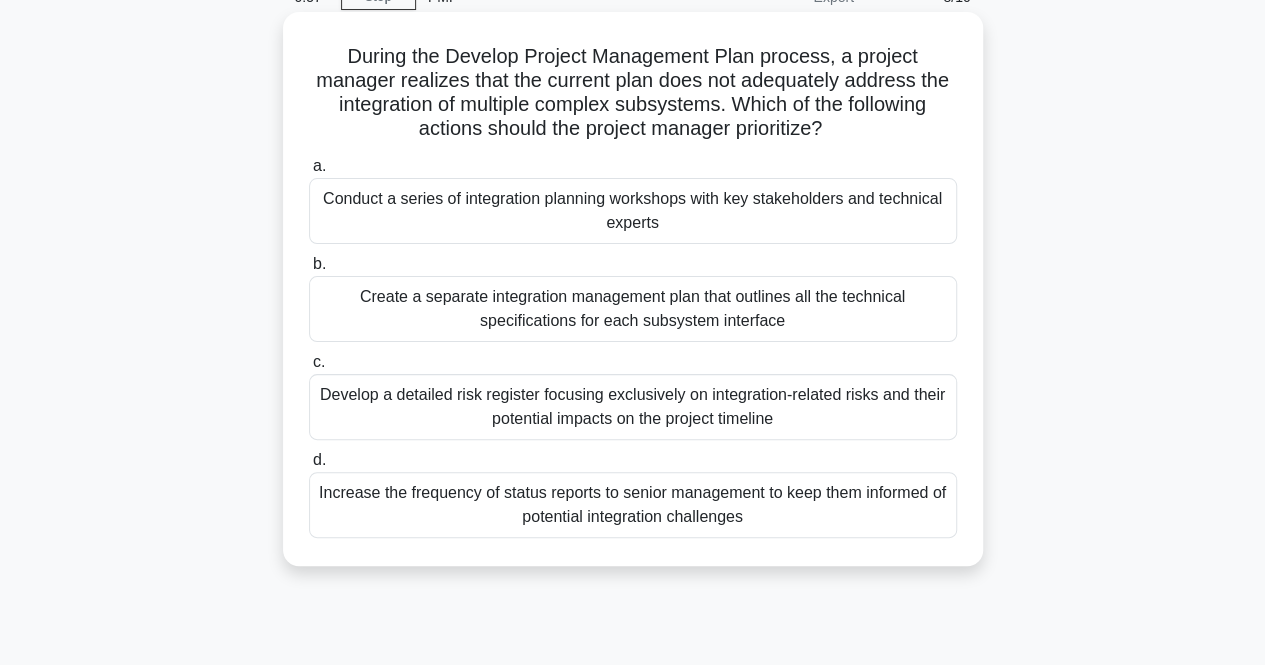 click on "Create a separate integration management plan that outlines all the technical specifications for each subsystem interface" at bounding box center [633, 309] 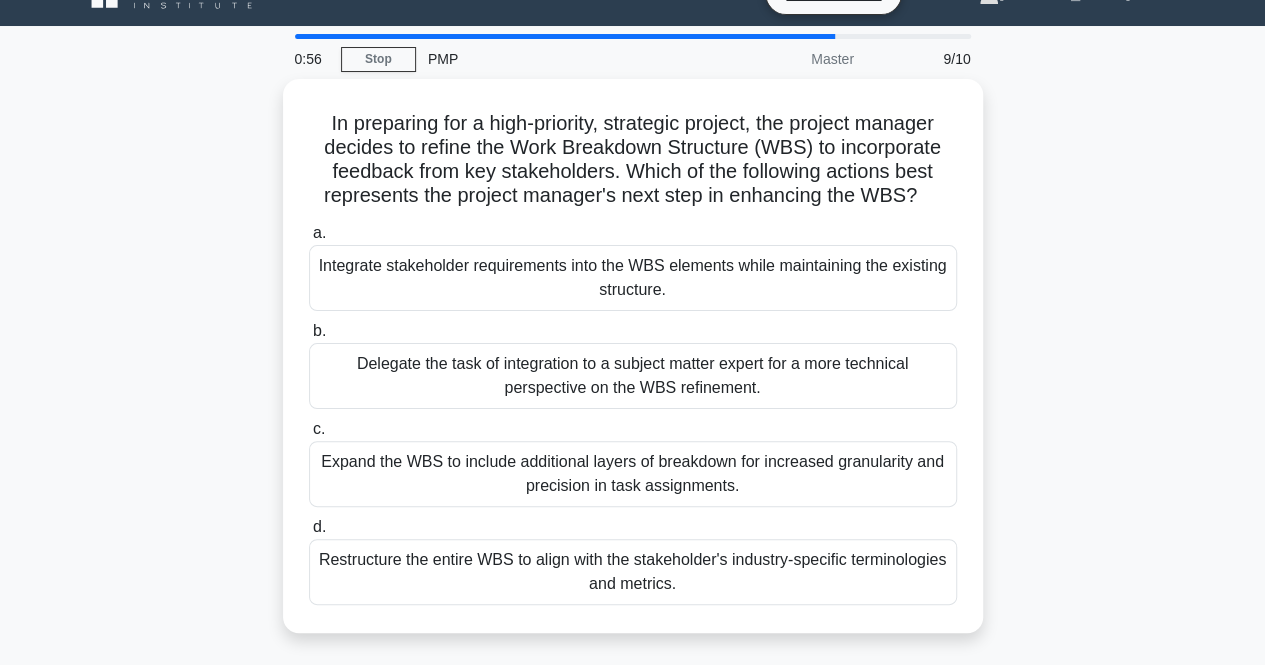 scroll, scrollTop: 0, scrollLeft: 0, axis: both 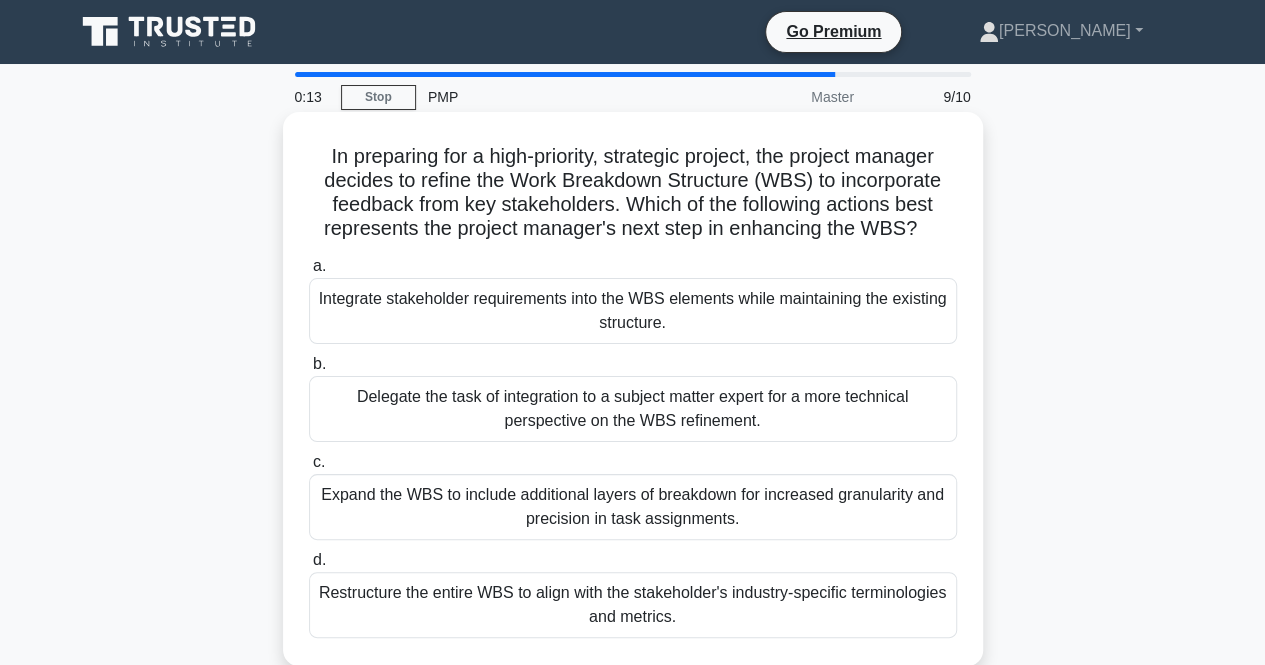 click on "Integrate stakeholder requirements into the WBS elements while maintaining the existing structure." at bounding box center [633, 311] 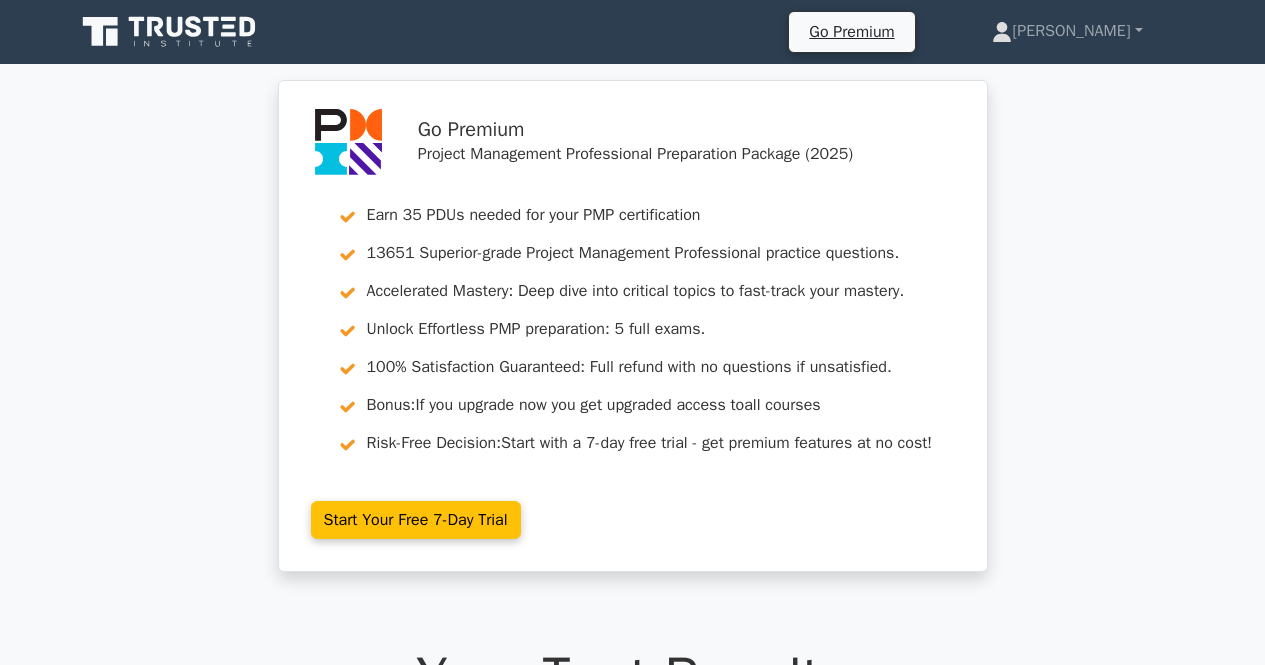 scroll, scrollTop: 0, scrollLeft: 0, axis: both 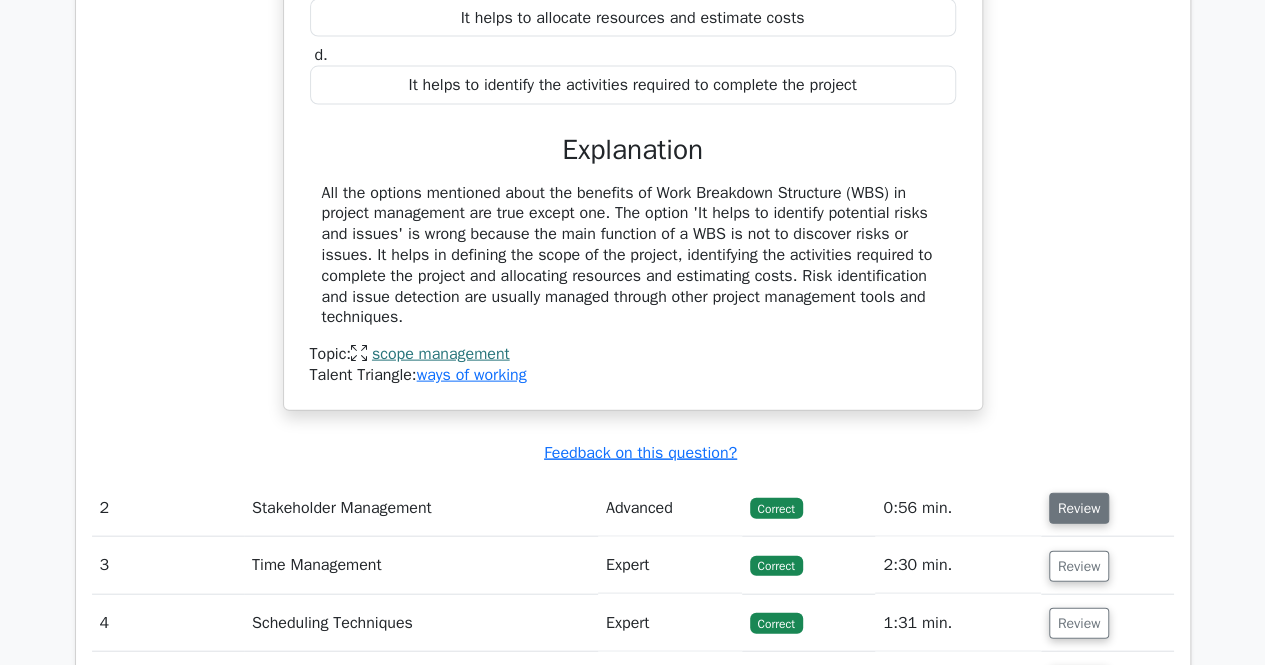 click on "Review" at bounding box center (1079, 508) 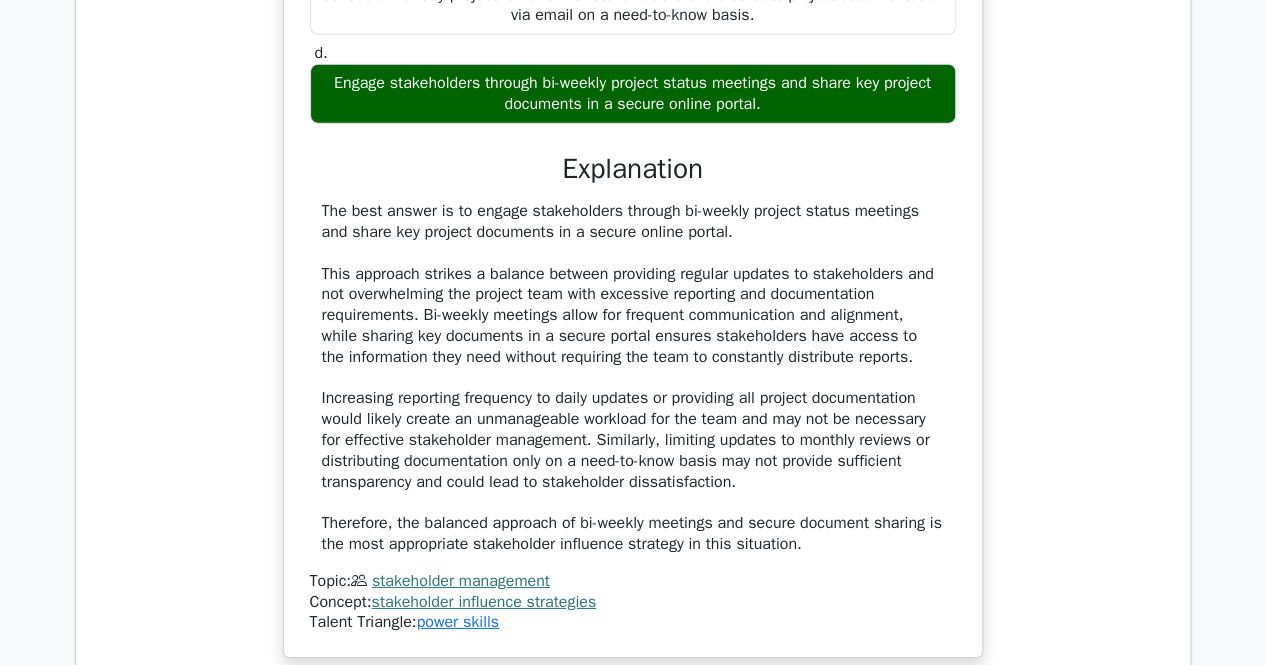 scroll, scrollTop: 3400, scrollLeft: 0, axis: vertical 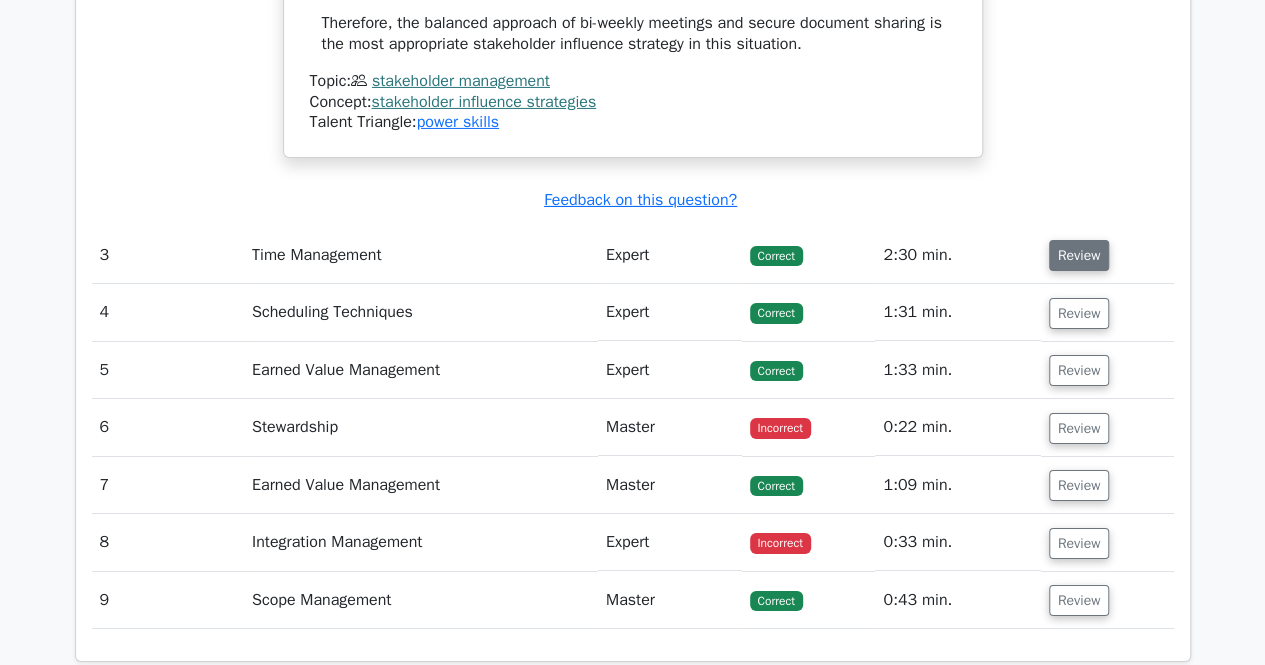 click on "Review" at bounding box center [1079, 255] 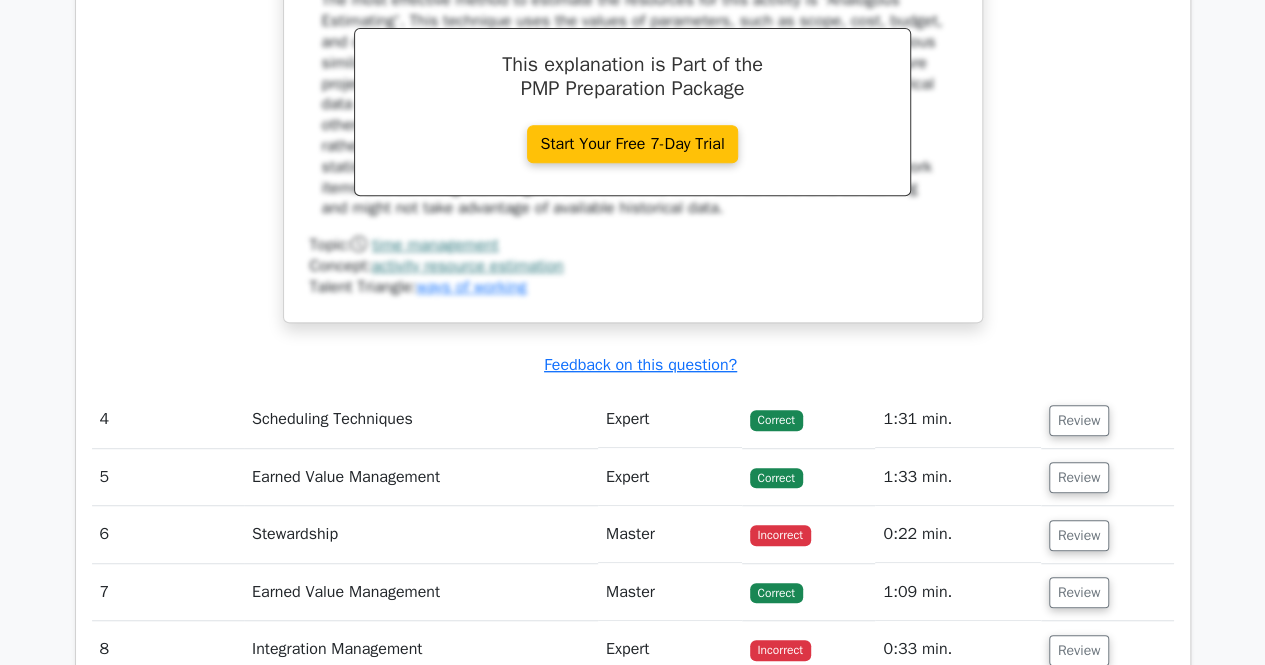 scroll, scrollTop: 4300, scrollLeft: 0, axis: vertical 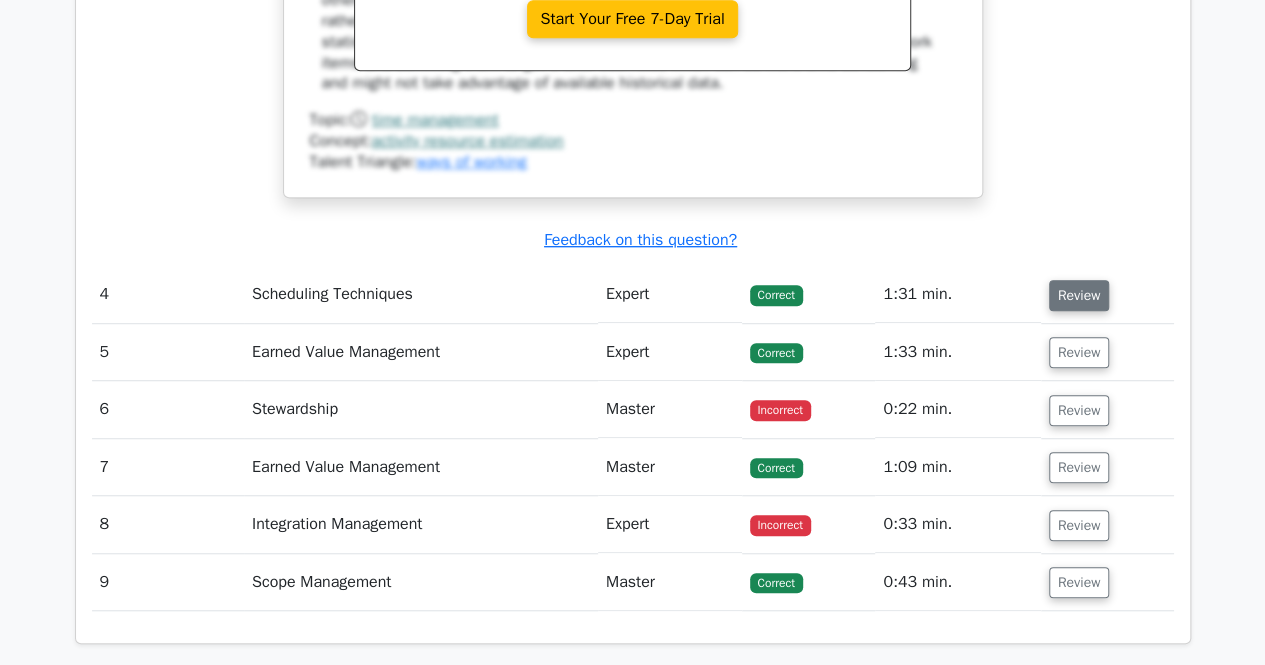 click on "Review" at bounding box center [1079, 295] 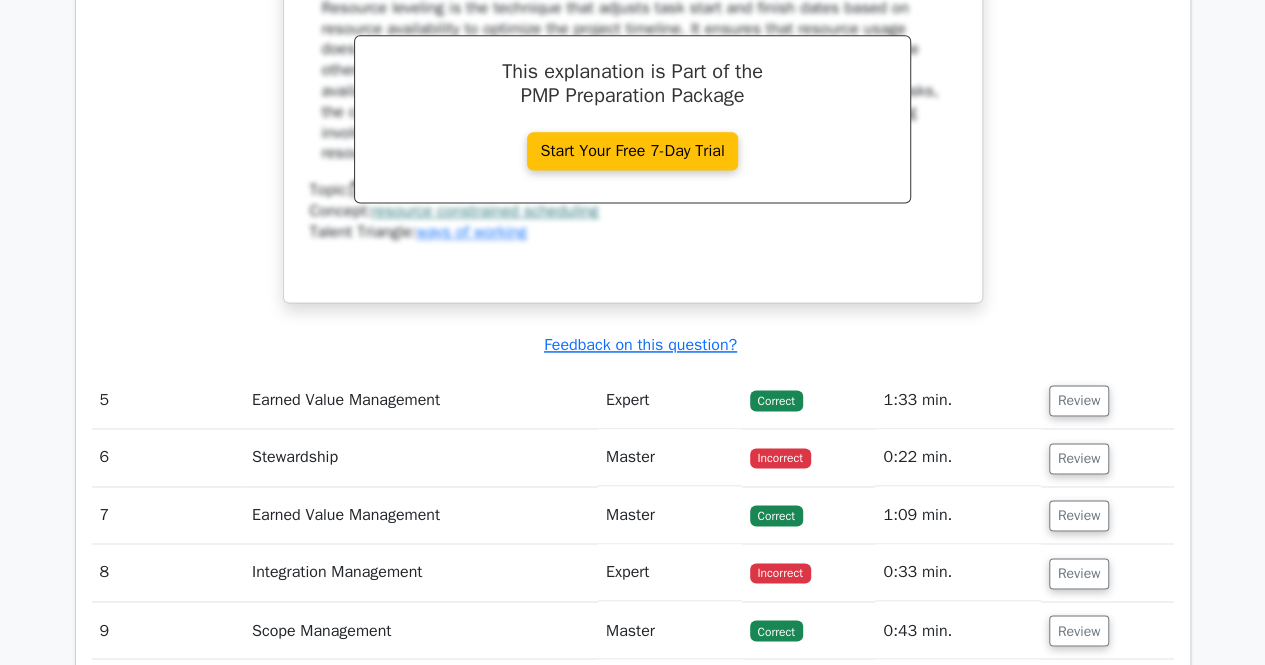 scroll, scrollTop: 5200, scrollLeft: 0, axis: vertical 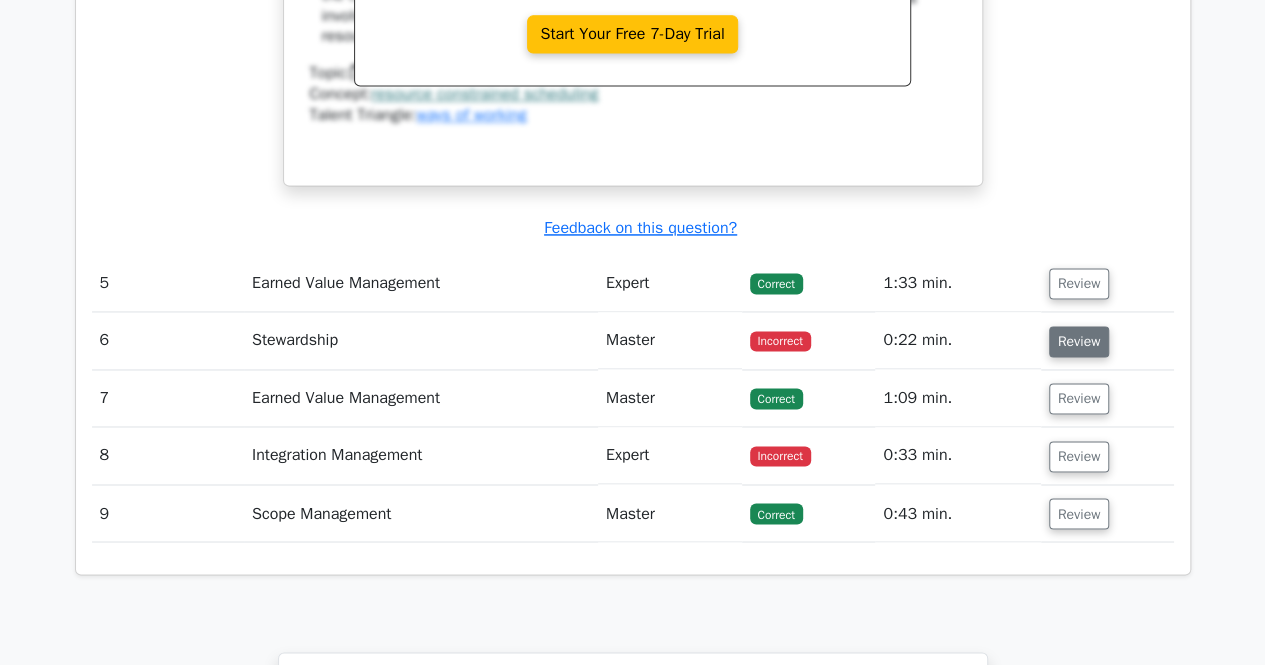 click on "Review" at bounding box center [1079, 341] 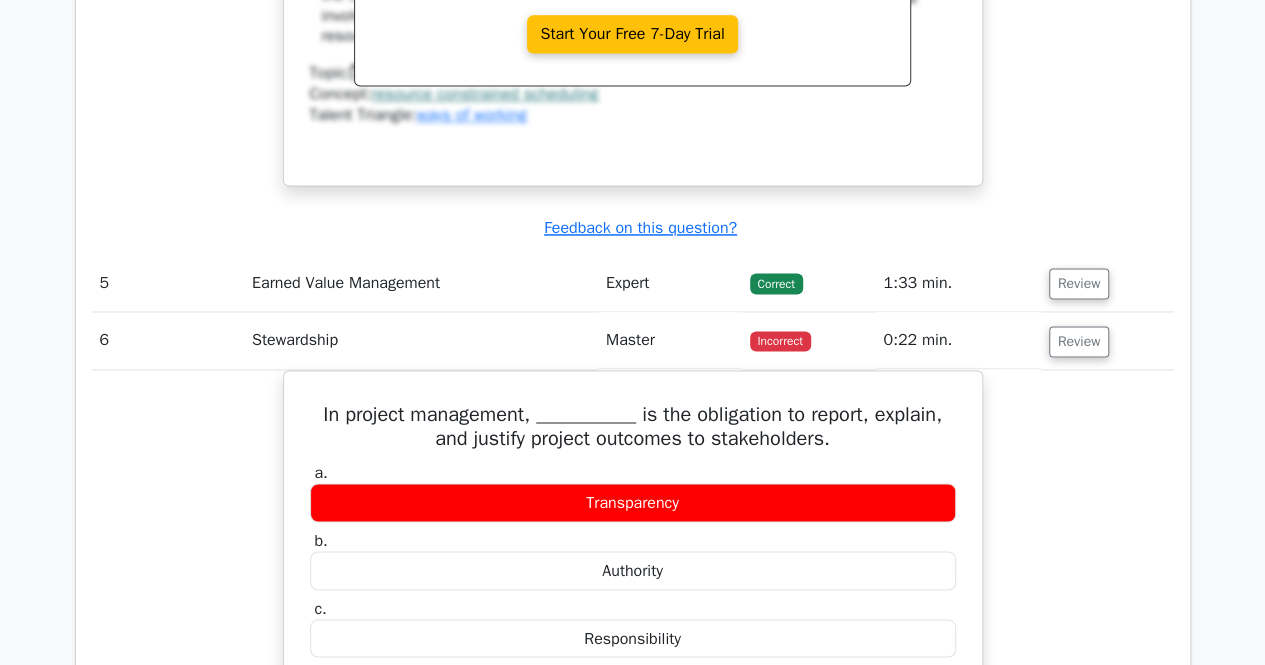 scroll, scrollTop: 5300, scrollLeft: 0, axis: vertical 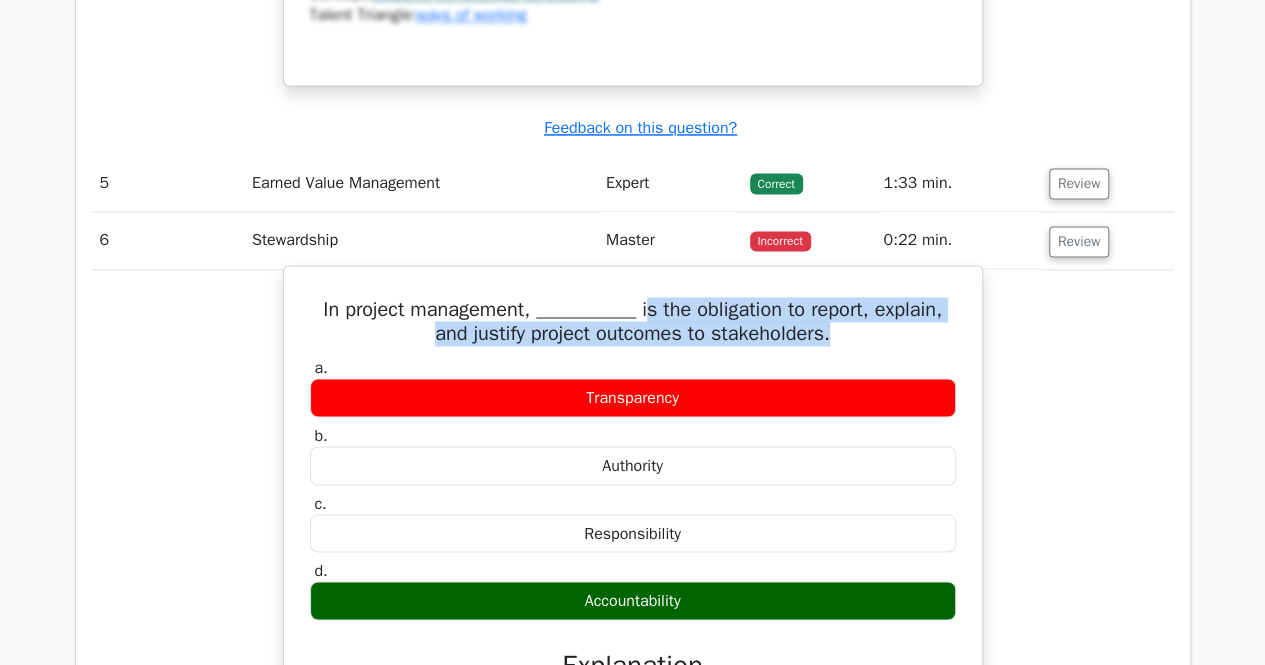drag, startPoint x: 636, startPoint y: 318, endPoint x: 914, endPoint y: 334, distance: 278.46005 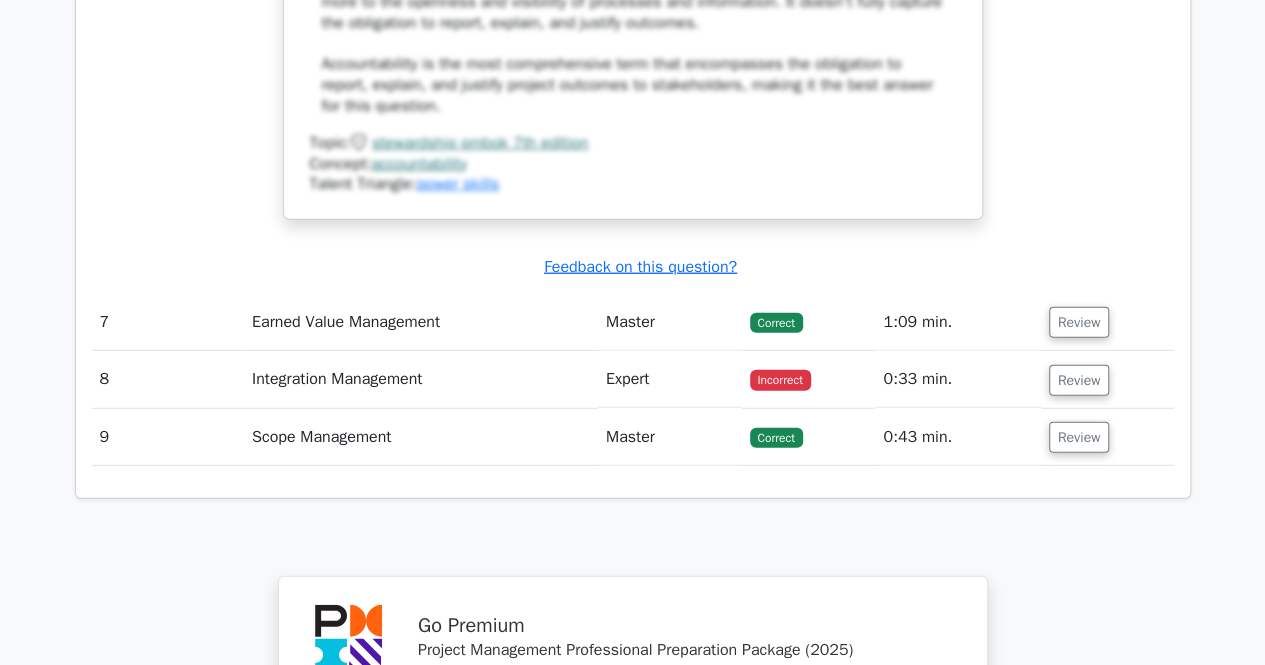 scroll, scrollTop: 6400, scrollLeft: 0, axis: vertical 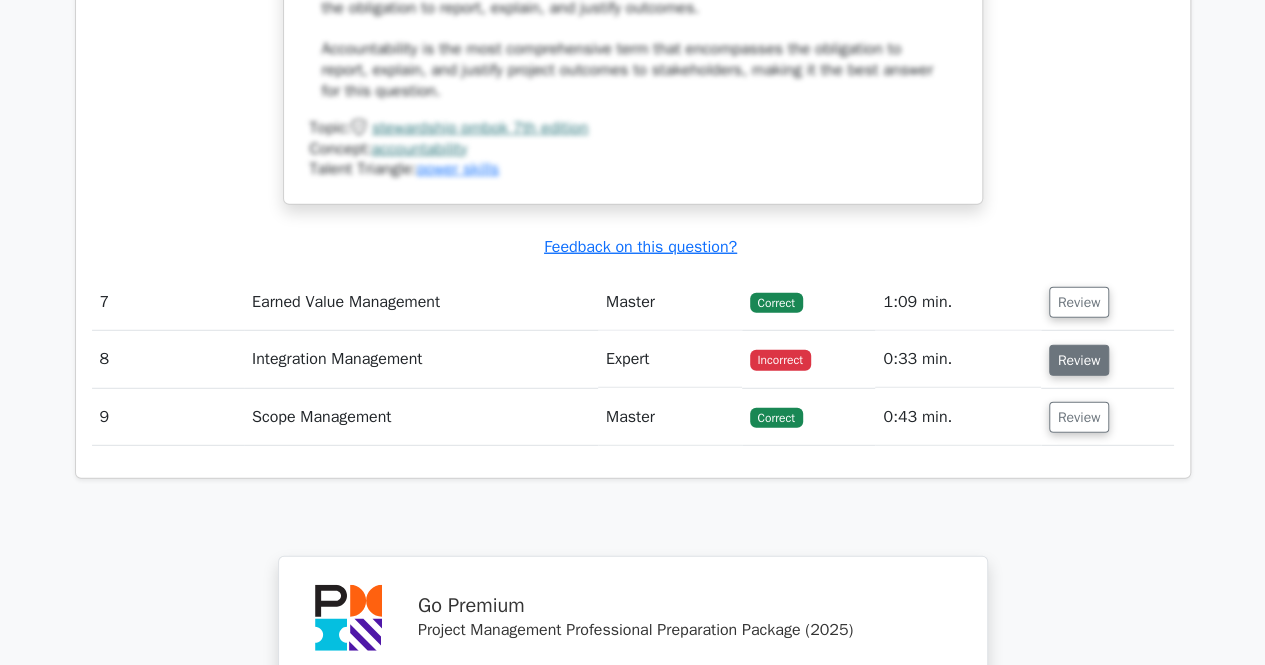 click on "Review" at bounding box center [1079, 360] 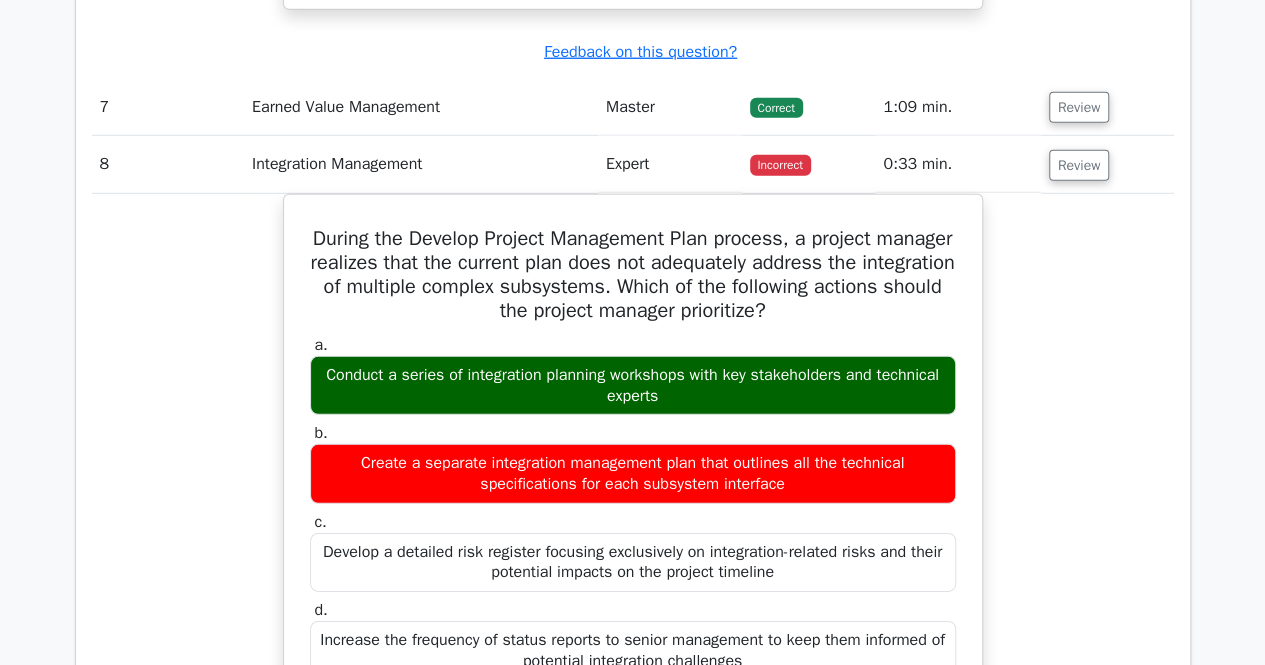 scroll, scrollTop: 6600, scrollLeft: 0, axis: vertical 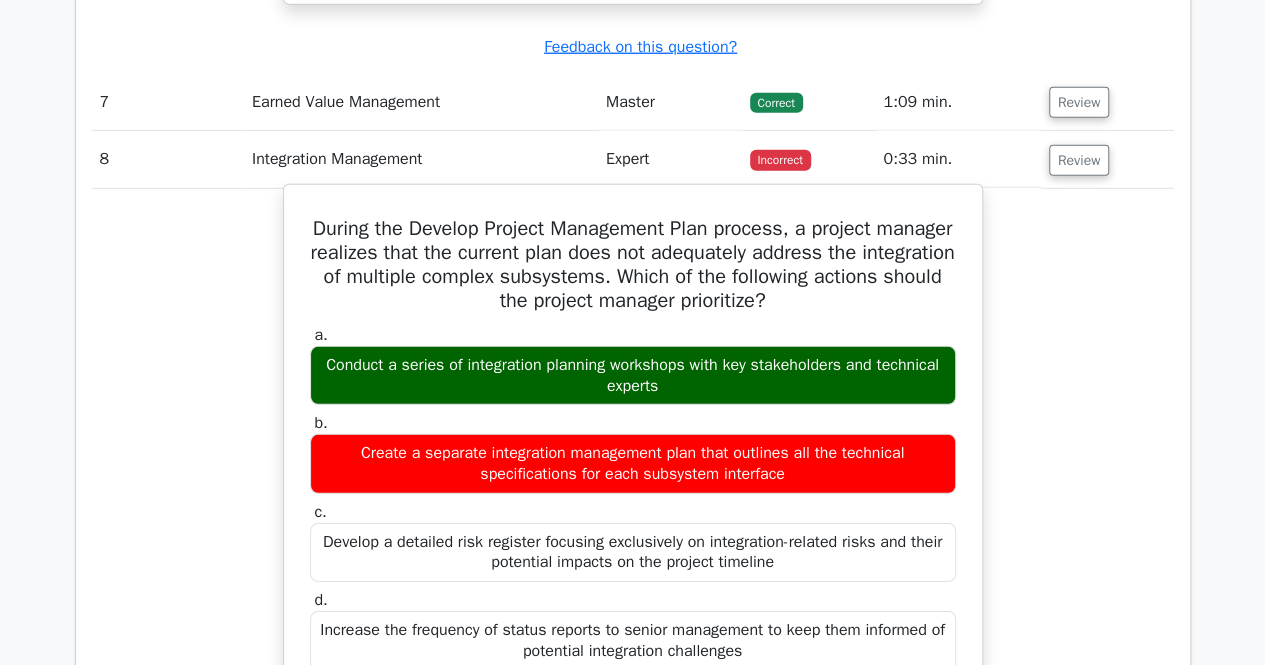 drag, startPoint x: 358, startPoint y: 371, endPoint x: 905, endPoint y: 365, distance: 547.0329 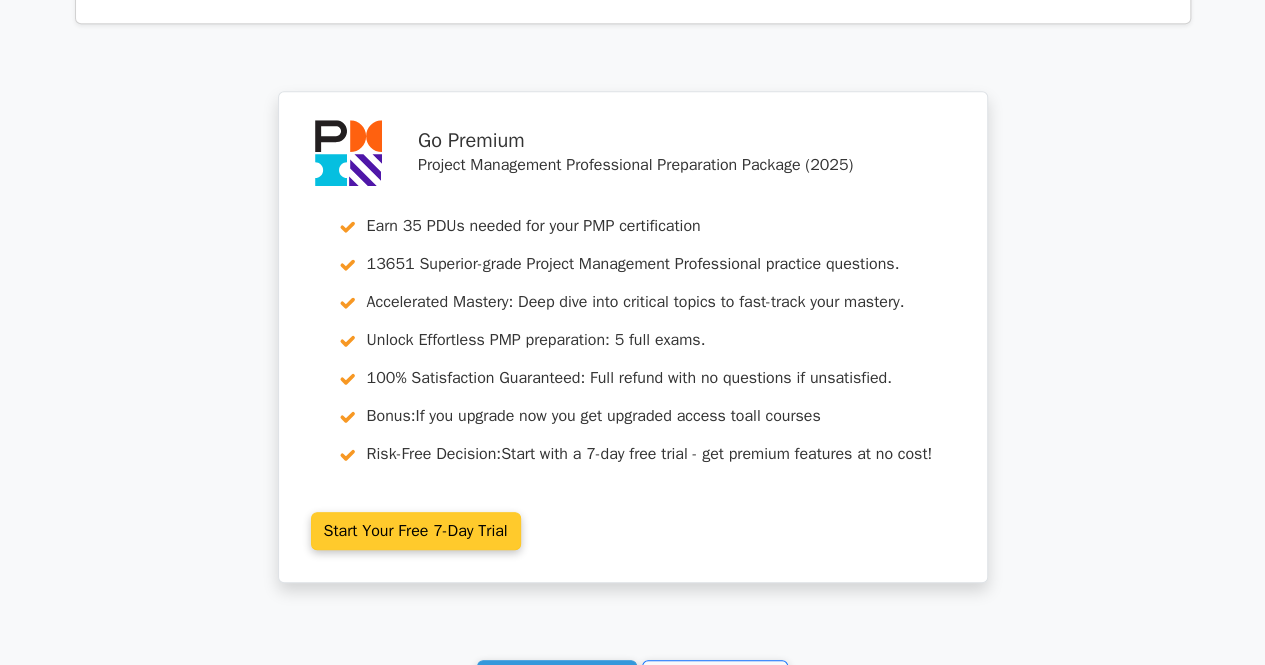 scroll, scrollTop: 8526, scrollLeft: 0, axis: vertical 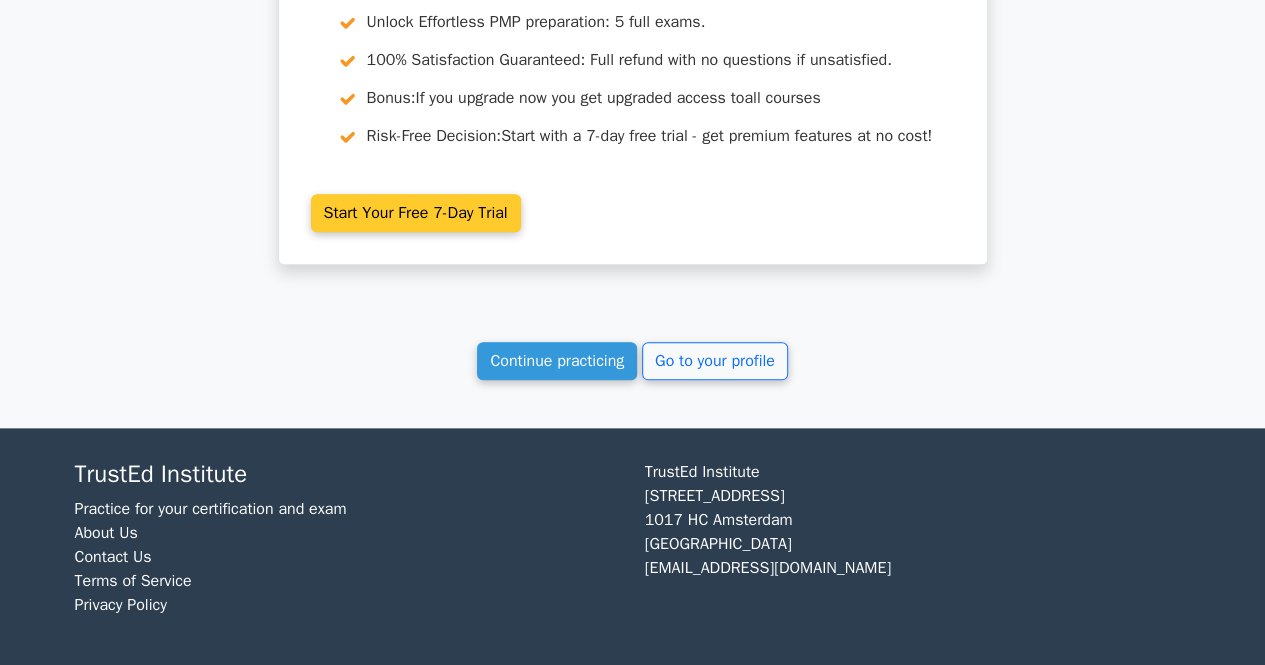 click on "Continue practicing" at bounding box center (557, 361) 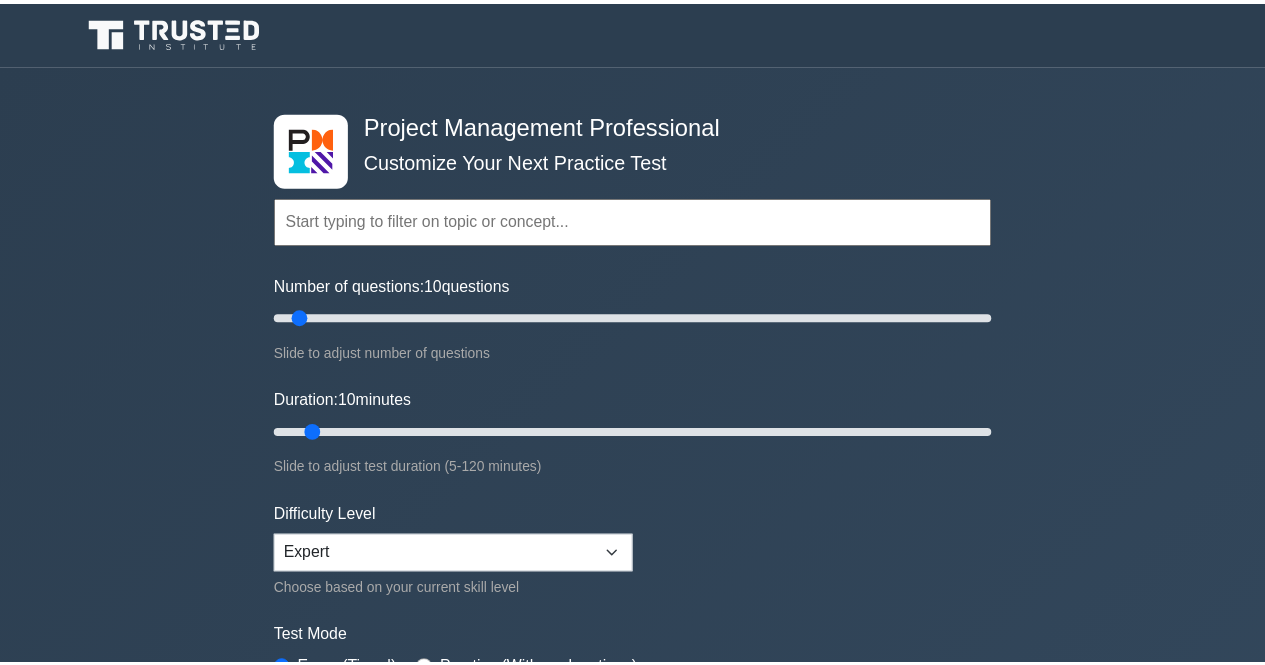 scroll, scrollTop: 0, scrollLeft: 0, axis: both 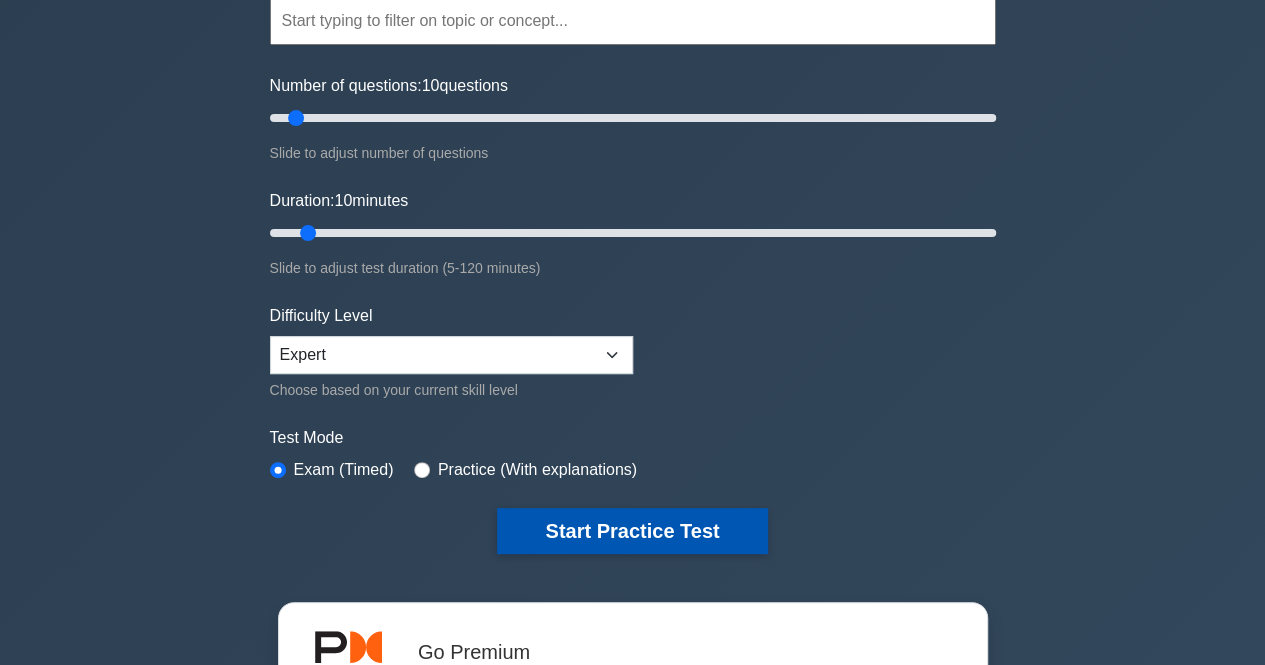 click on "Start Practice Test" at bounding box center [632, 531] 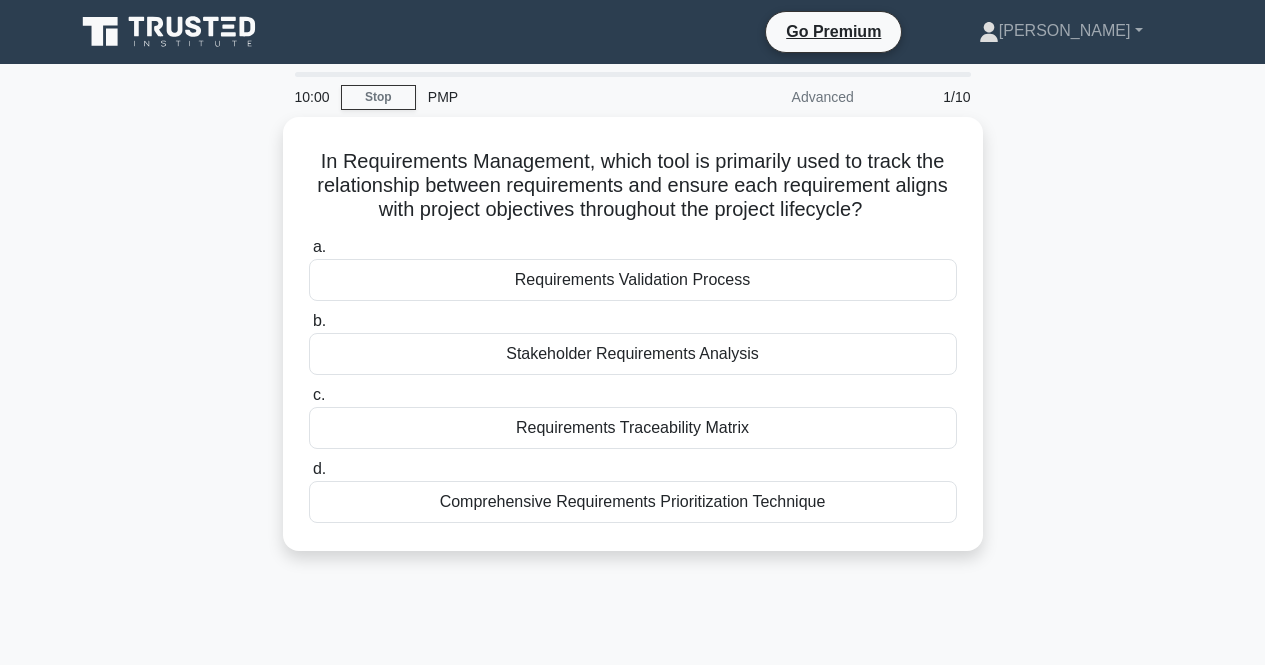 scroll, scrollTop: 0, scrollLeft: 0, axis: both 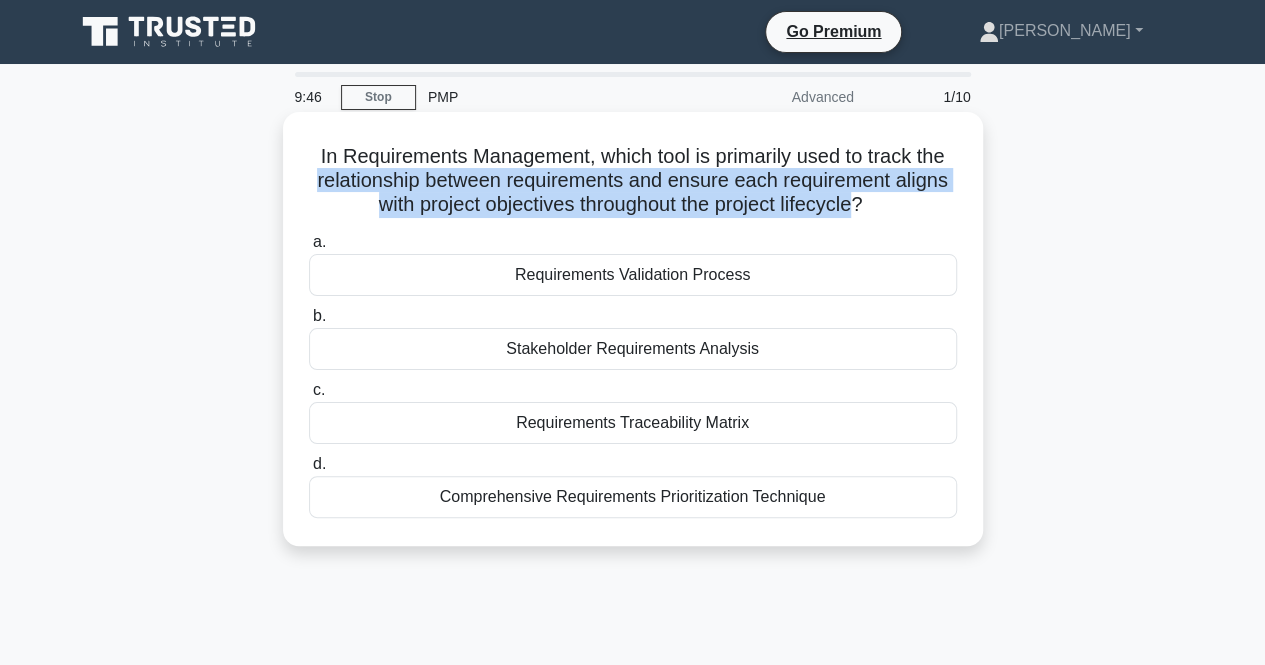 drag, startPoint x: 325, startPoint y: 177, endPoint x: 860, endPoint y: 211, distance: 536.0793 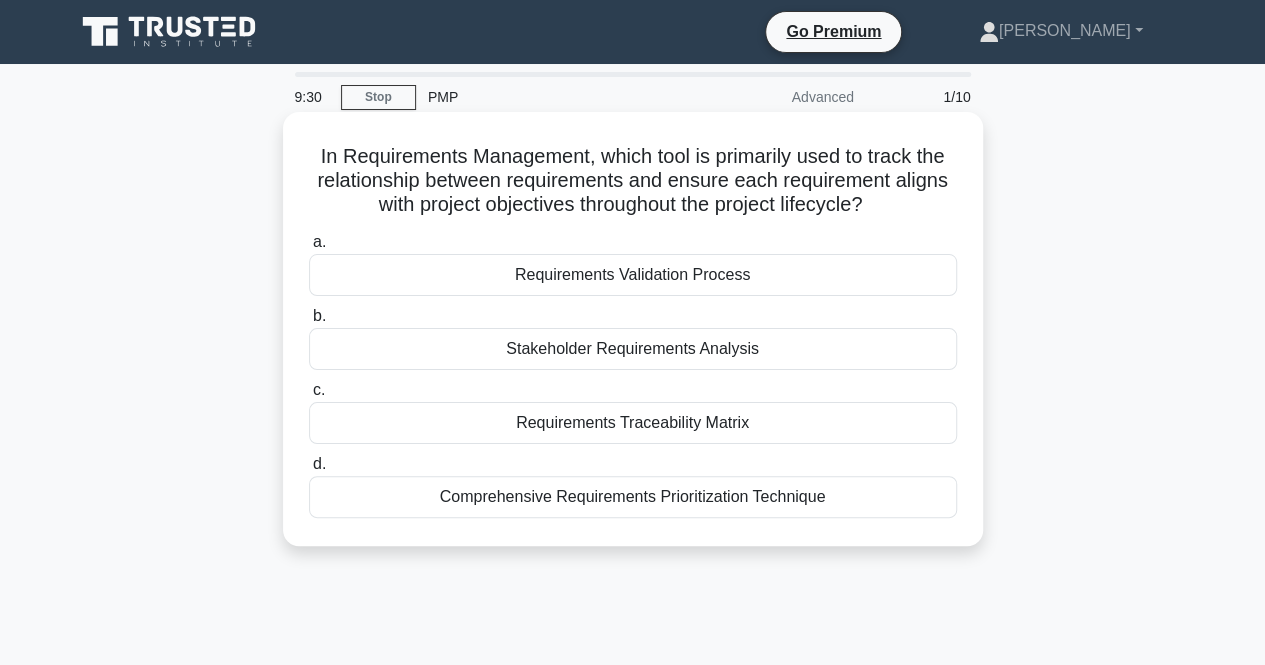 click on "Requirements Traceability Matrix" at bounding box center (633, 423) 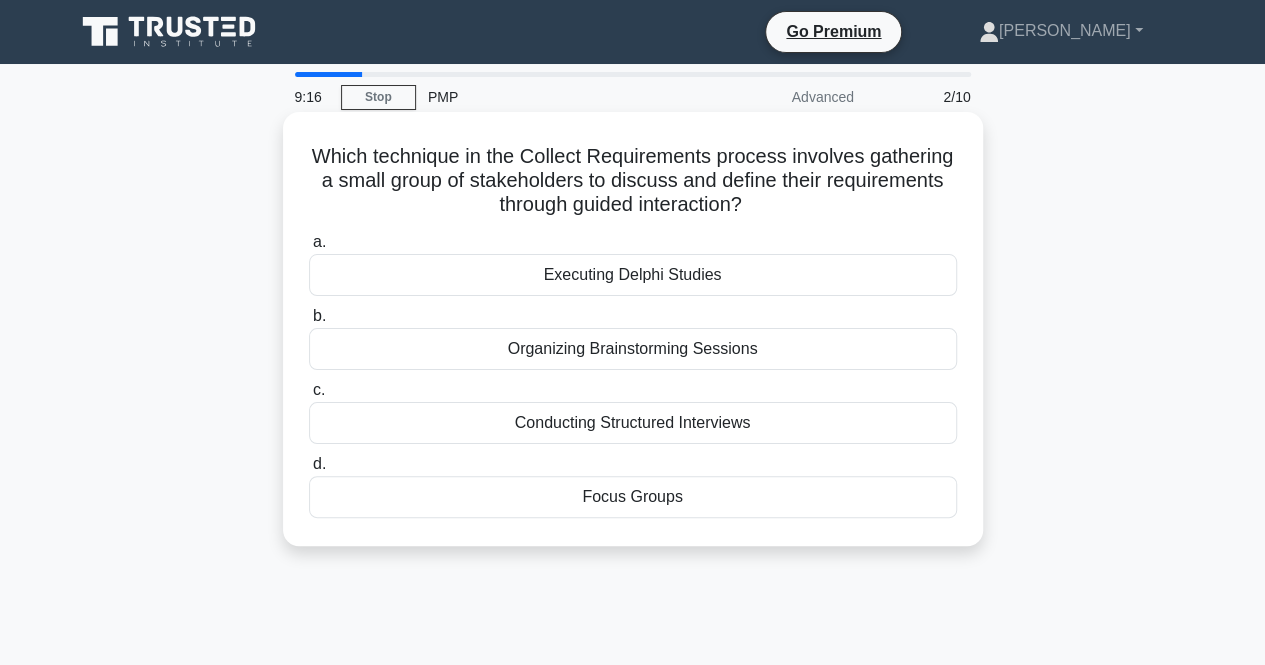 drag, startPoint x: 438, startPoint y: 156, endPoint x: 933, endPoint y: 203, distance: 497.22632 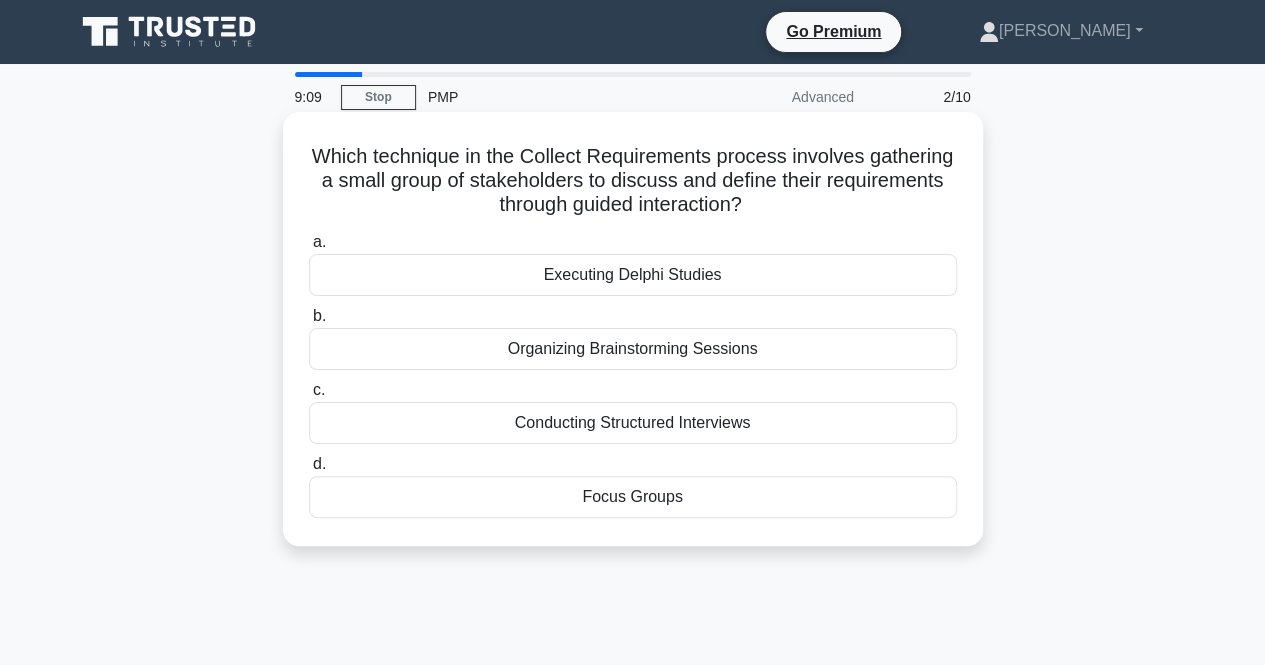 click on "Focus Groups" at bounding box center (633, 497) 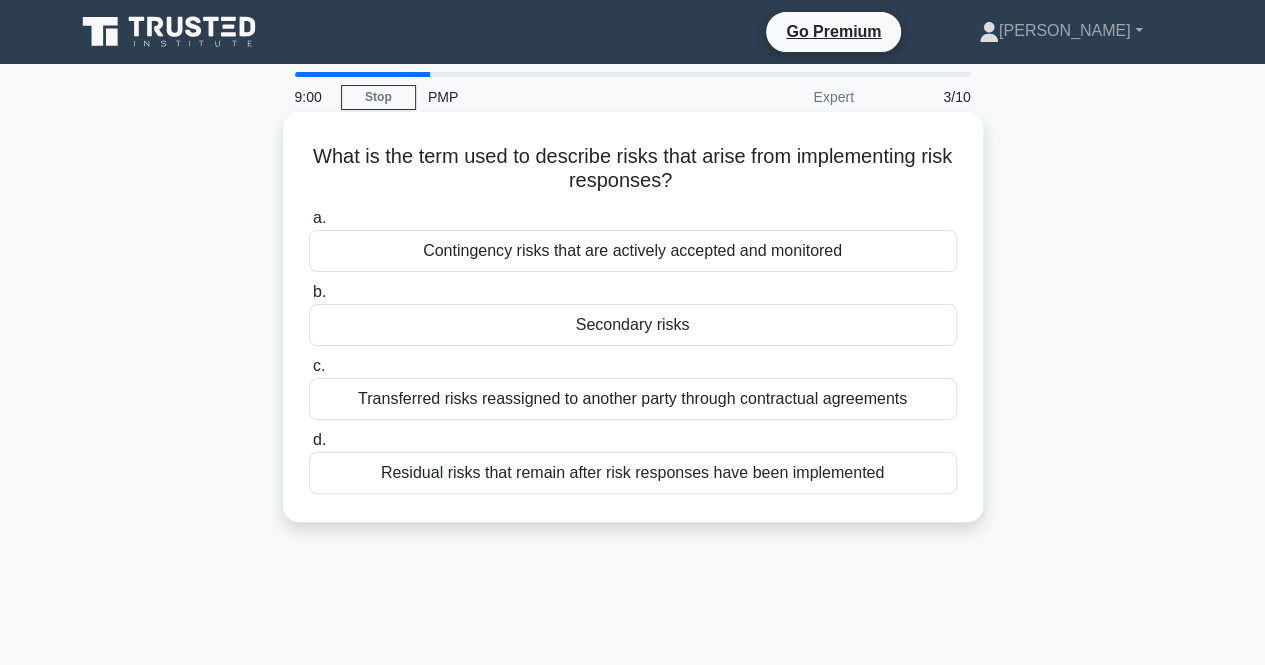 drag, startPoint x: 343, startPoint y: 158, endPoint x: 950, endPoint y: 179, distance: 607.36316 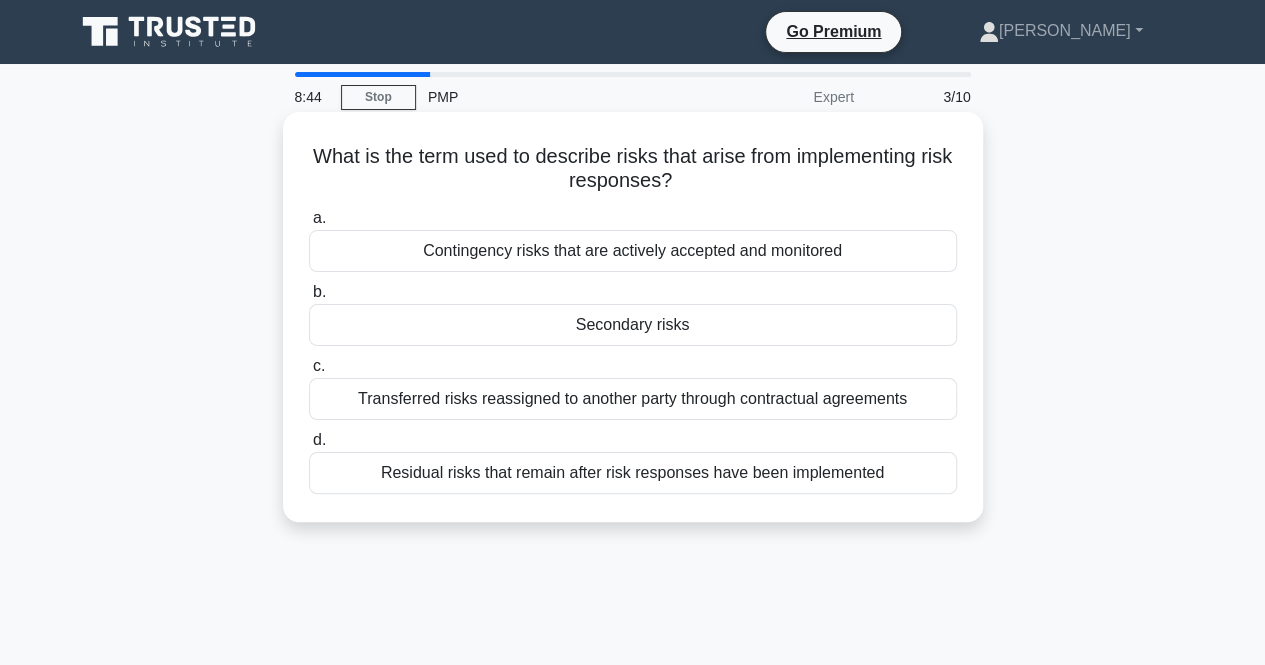click on "Secondary risks" at bounding box center (633, 325) 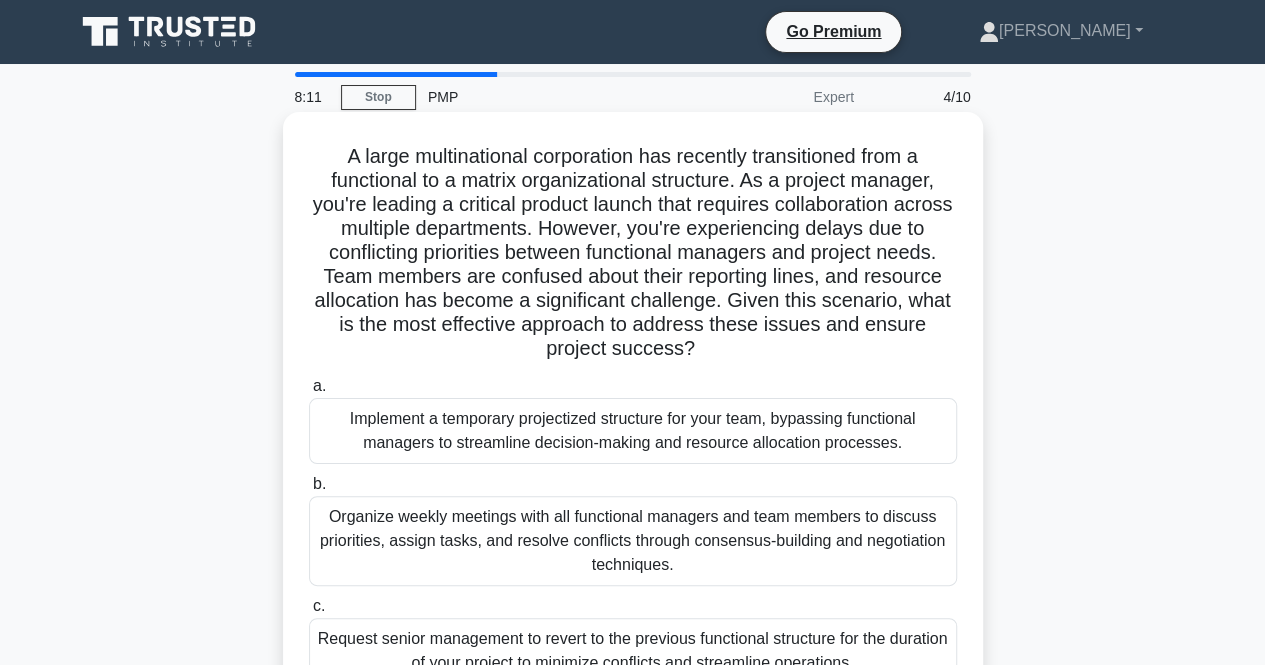 drag, startPoint x: 337, startPoint y: 151, endPoint x: 939, endPoint y: 346, distance: 632.7946 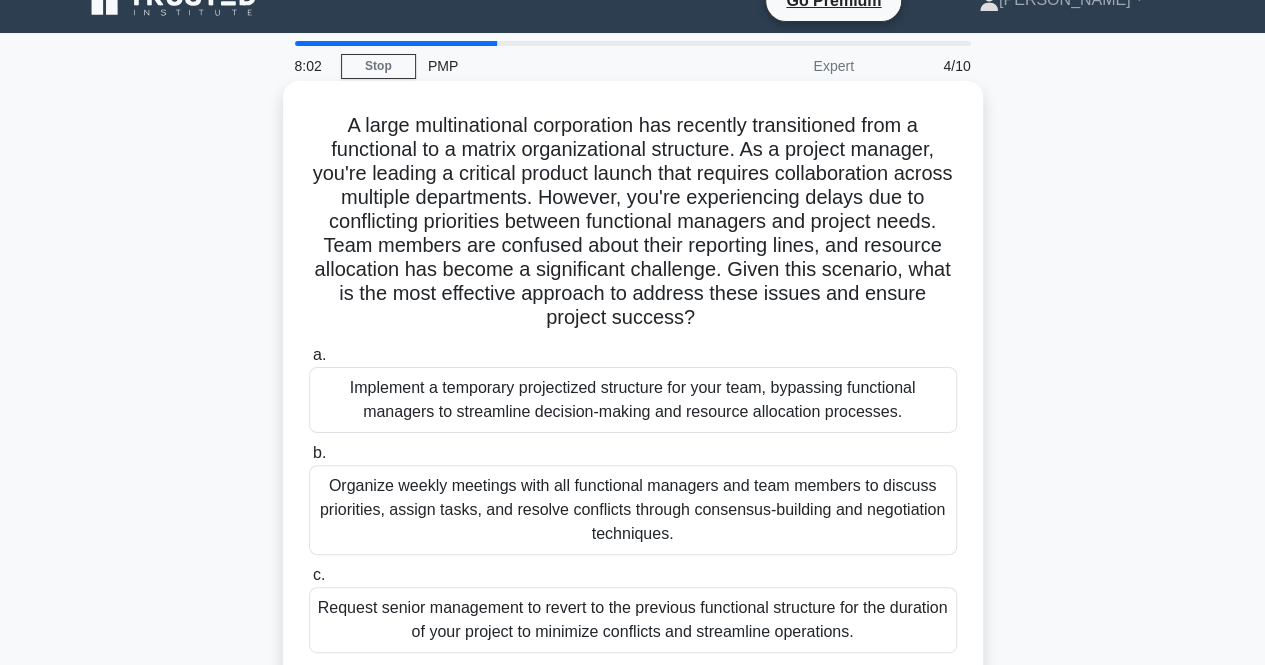 scroll, scrollTop: 0, scrollLeft: 0, axis: both 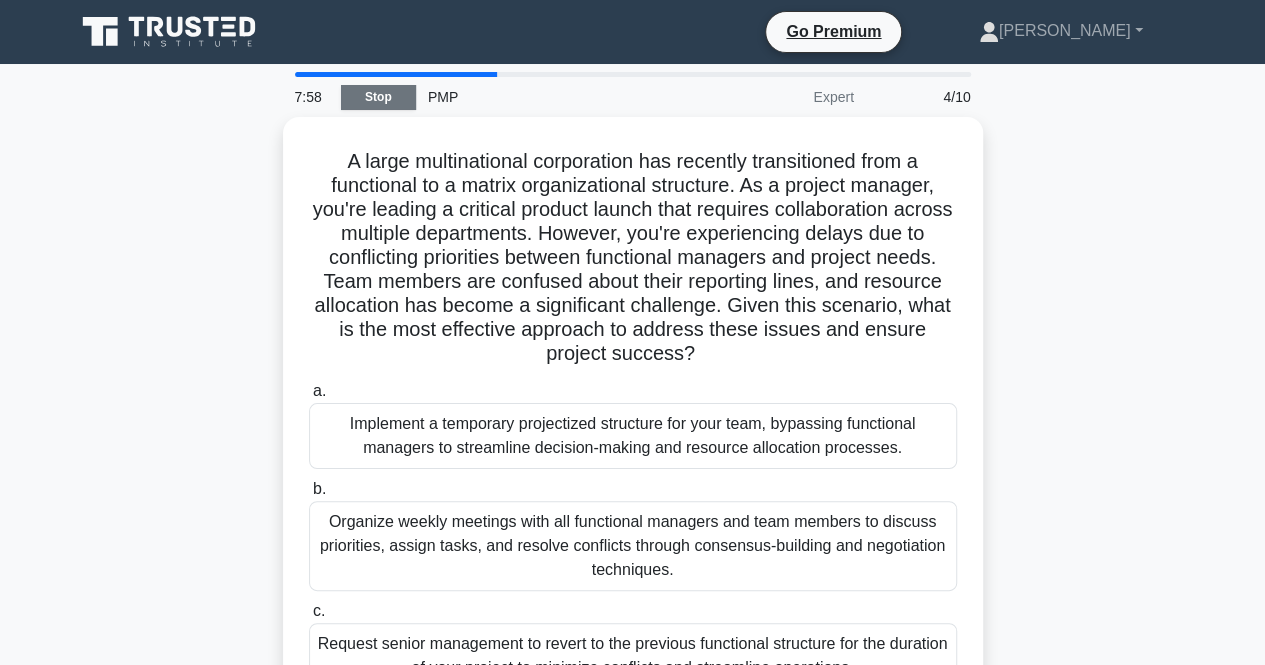 click on "Stop" at bounding box center (378, 97) 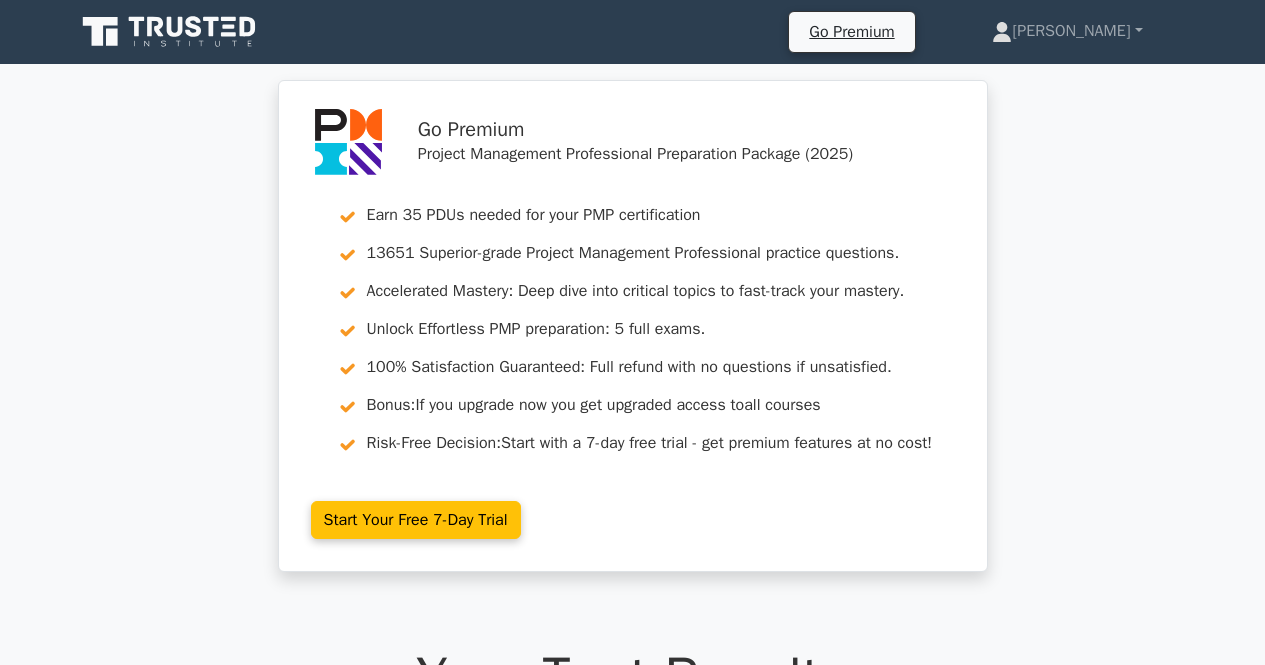 scroll, scrollTop: 0, scrollLeft: 0, axis: both 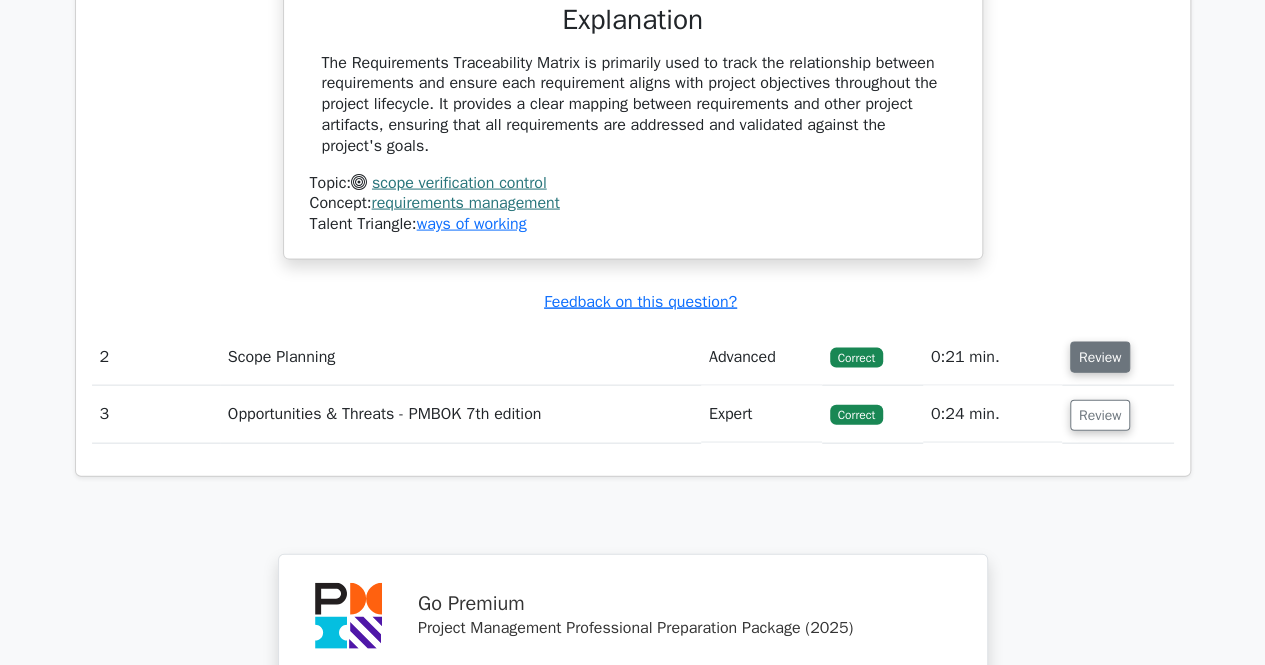 click on "Review" at bounding box center [1100, 357] 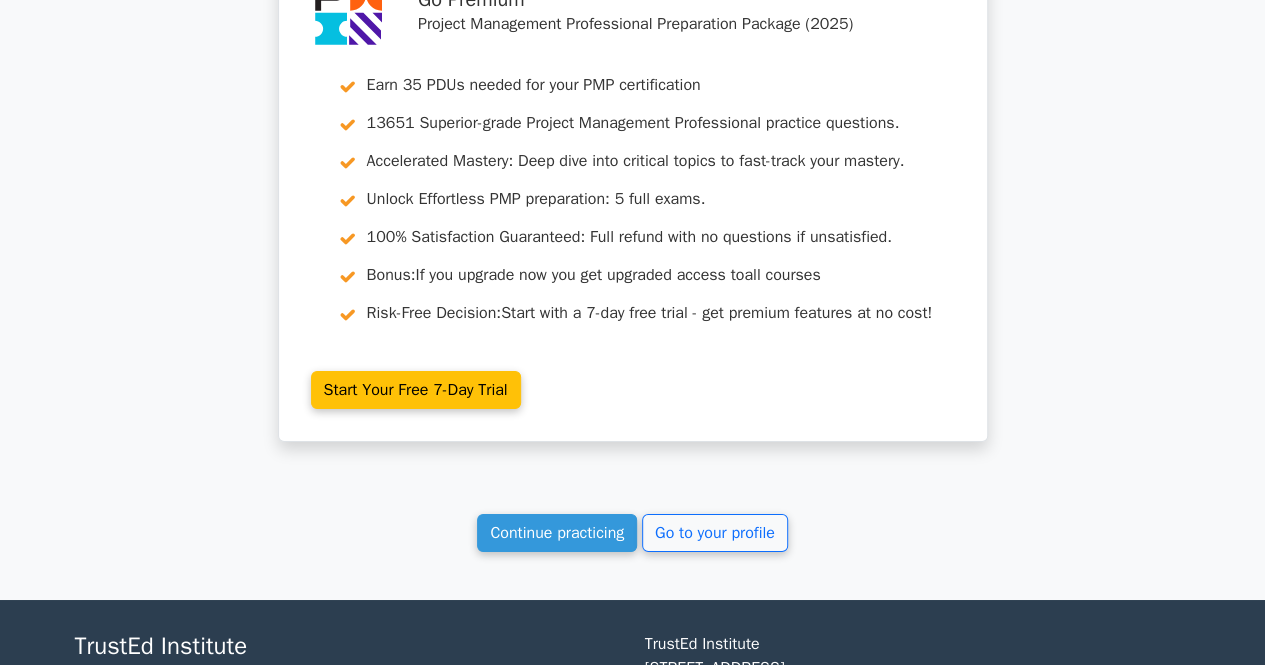 scroll, scrollTop: 3488, scrollLeft: 0, axis: vertical 